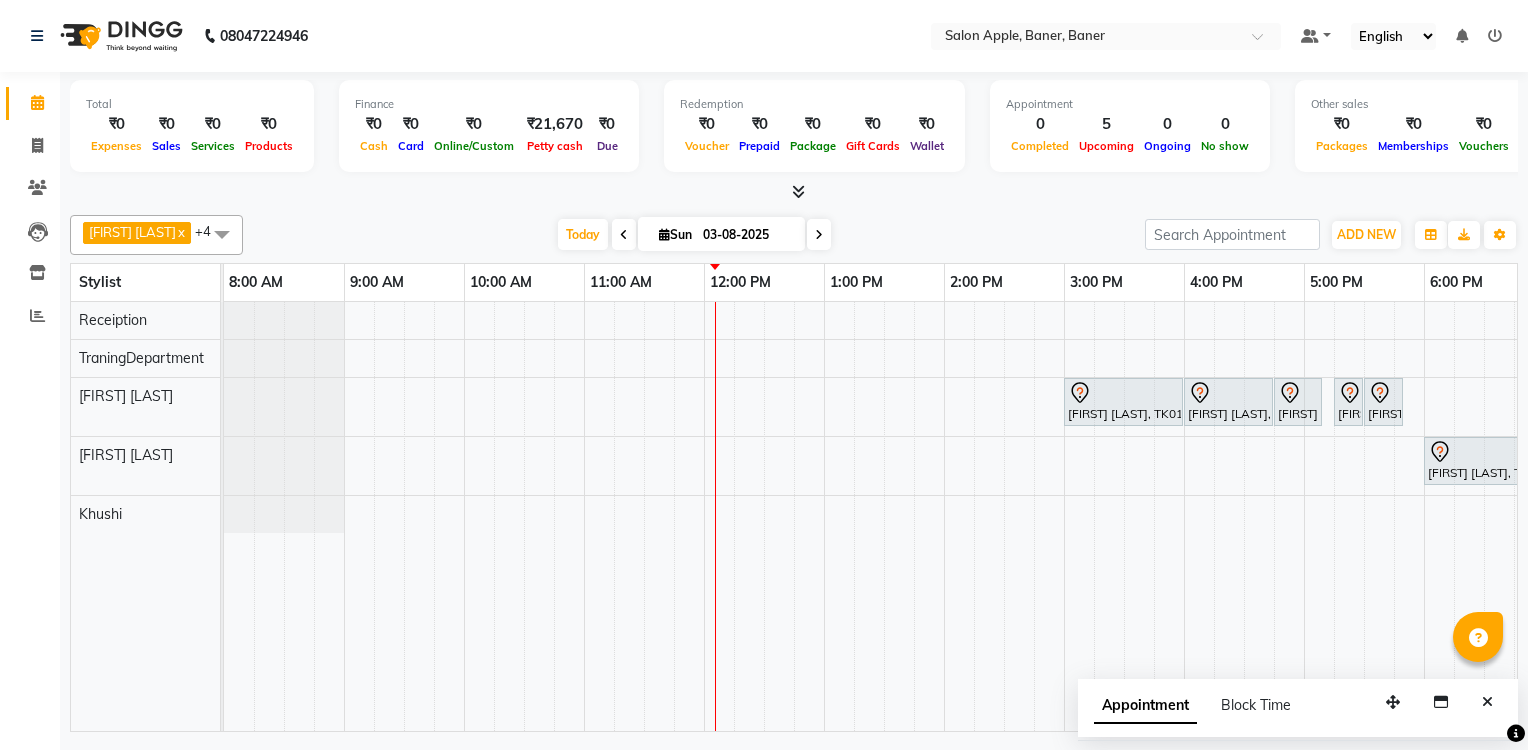 scroll, scrollTop: 0, scrollLeft: 0, axis: both 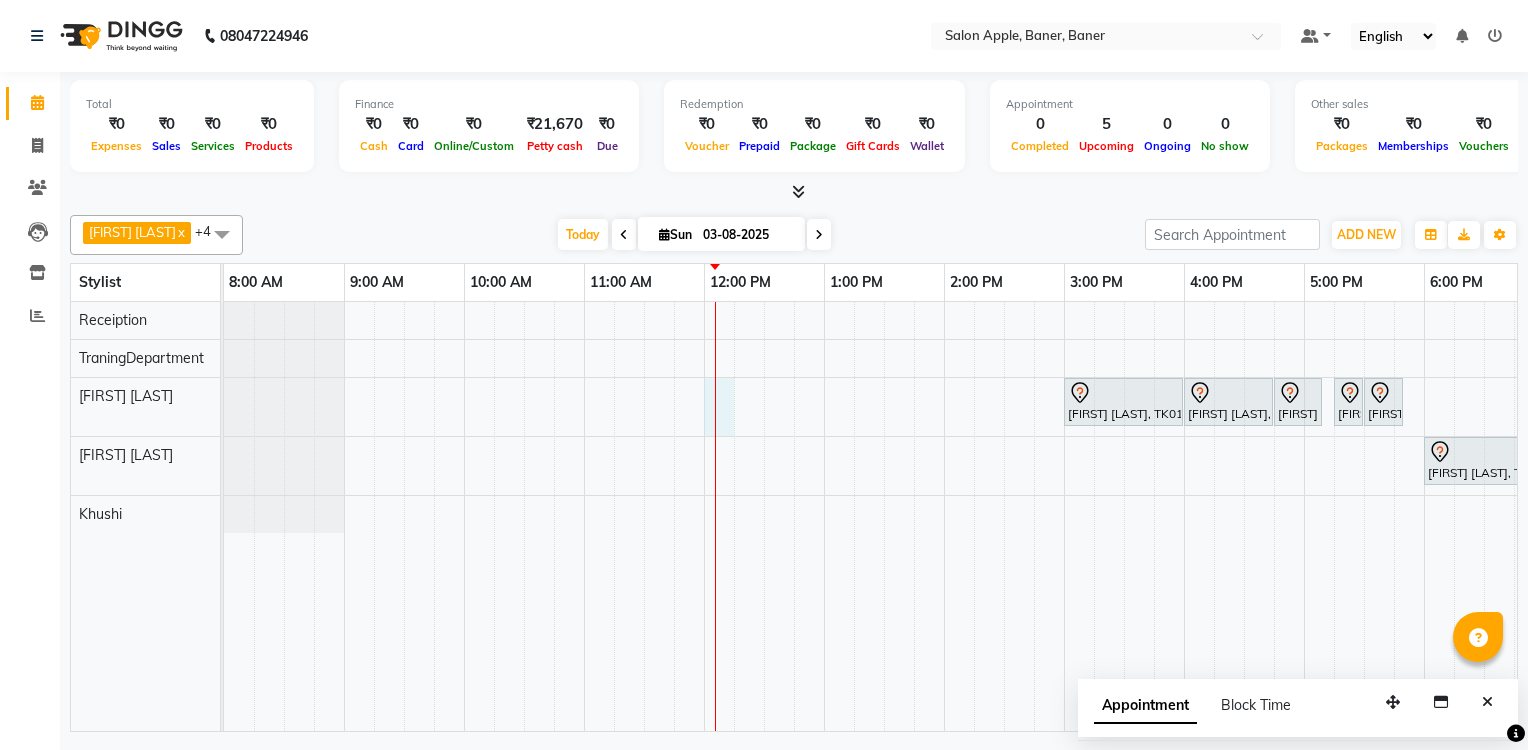 click on "[FIRST] [LAST], TK01, [TIME] - [TIME], [SERVICE] - [GENDER]             [FIRST] [LAST], TK01, [TIME] - [TIME], [SERVICE] - [GENDER]             [FIRST] [LAST], TK01, [TIME] - [TIME], [SERVICE] - [GENDER]             [FIRST] [LAST], TK01, [TIME] - [TIME], [SERVICE] - [GENDER]             [FIRST] [LAST], TK01, [TIME] - [TIME], [SERVICE] - [GENDER]             [FIRST] [LAST], TK02, [TIME] - [TIME], [SERVICE] - [GENDER] beauty package 2" at bounding box center (1004, 516) 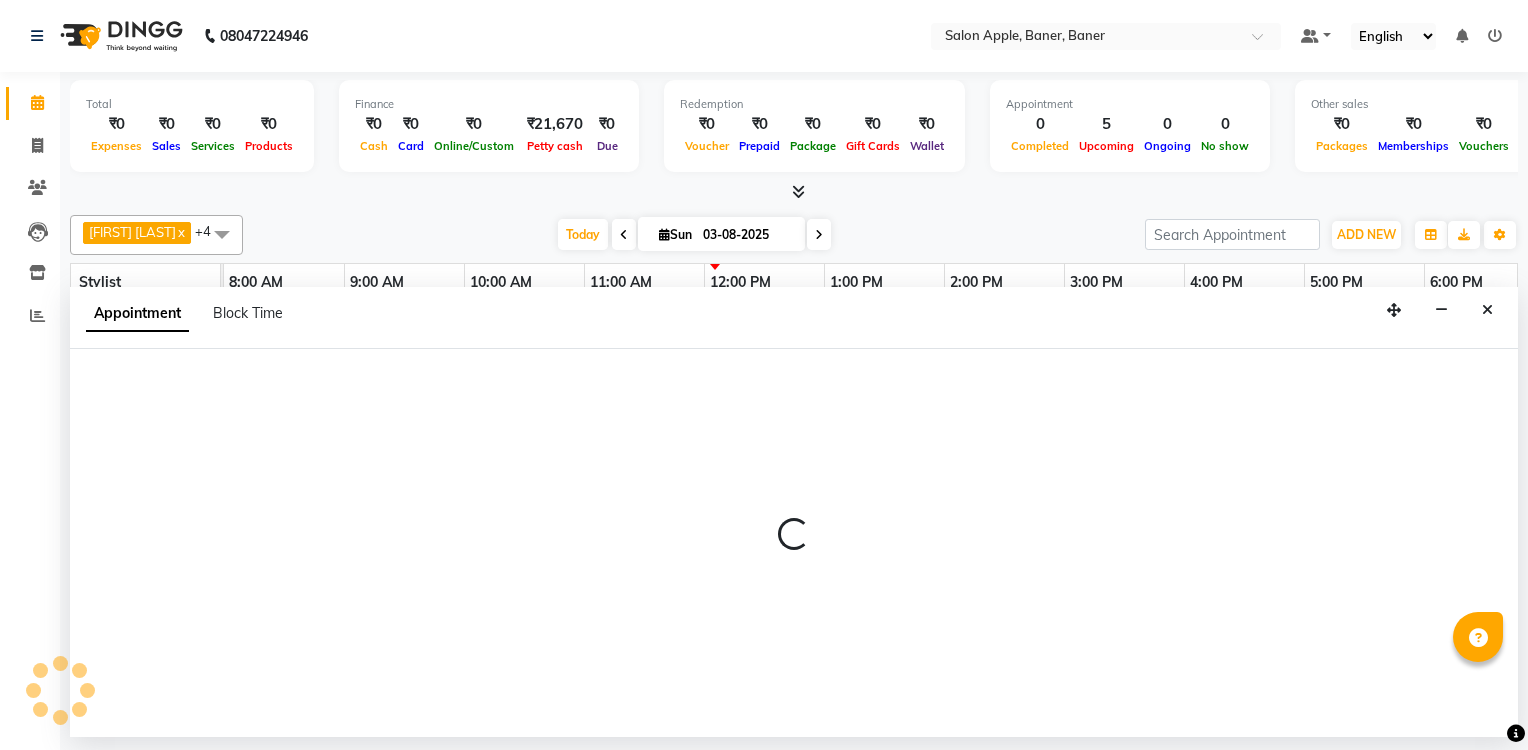 select on "51177" 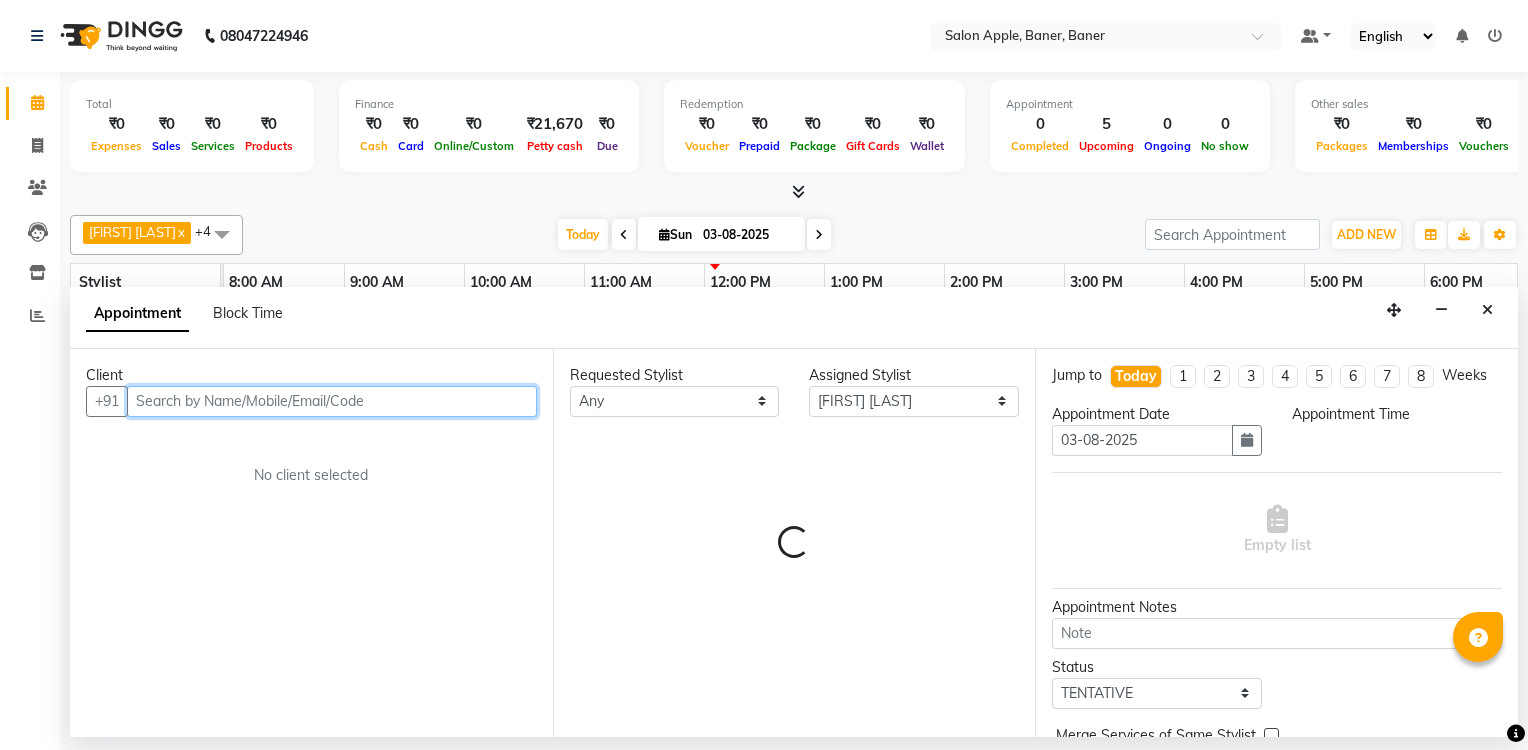select on "720" 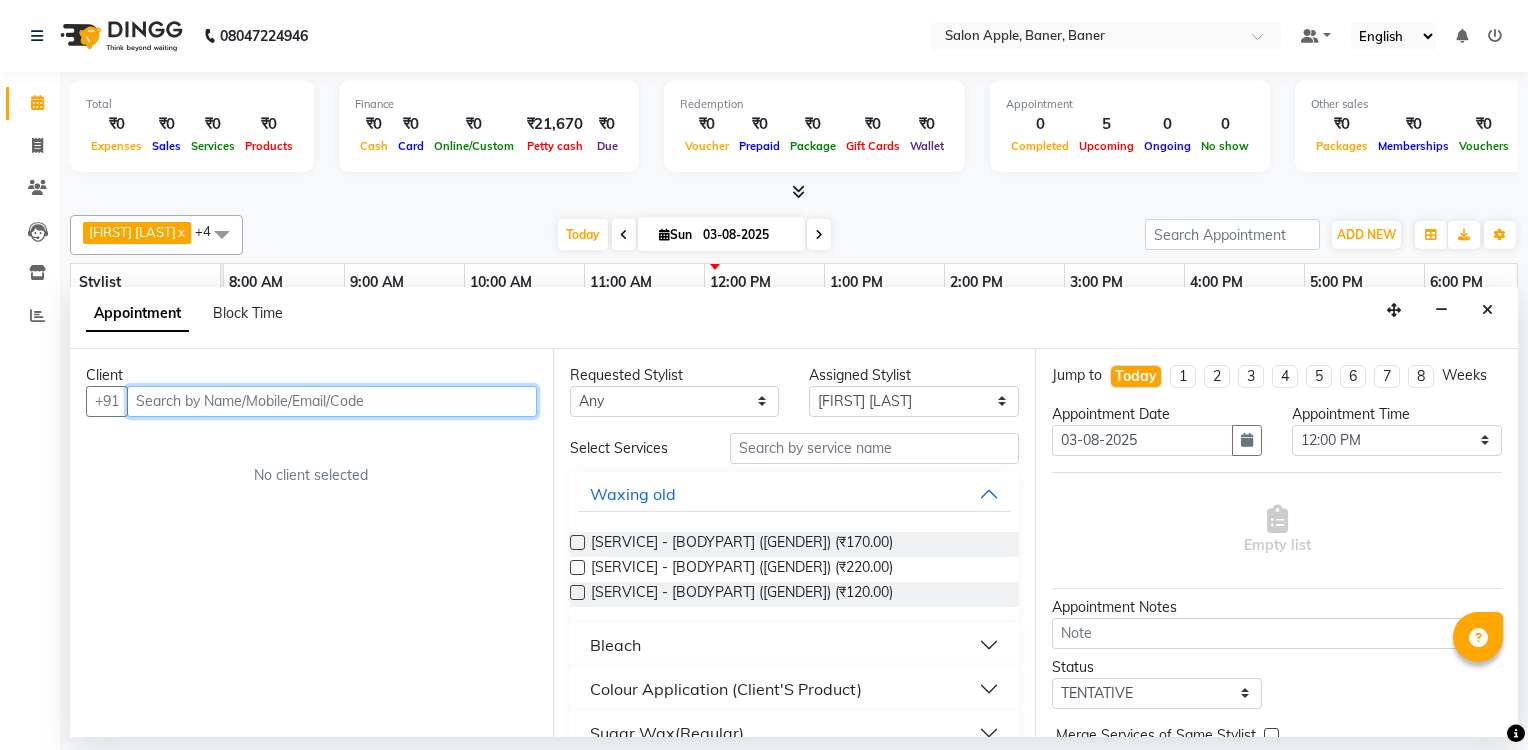 click at bounding box center (332, 401) 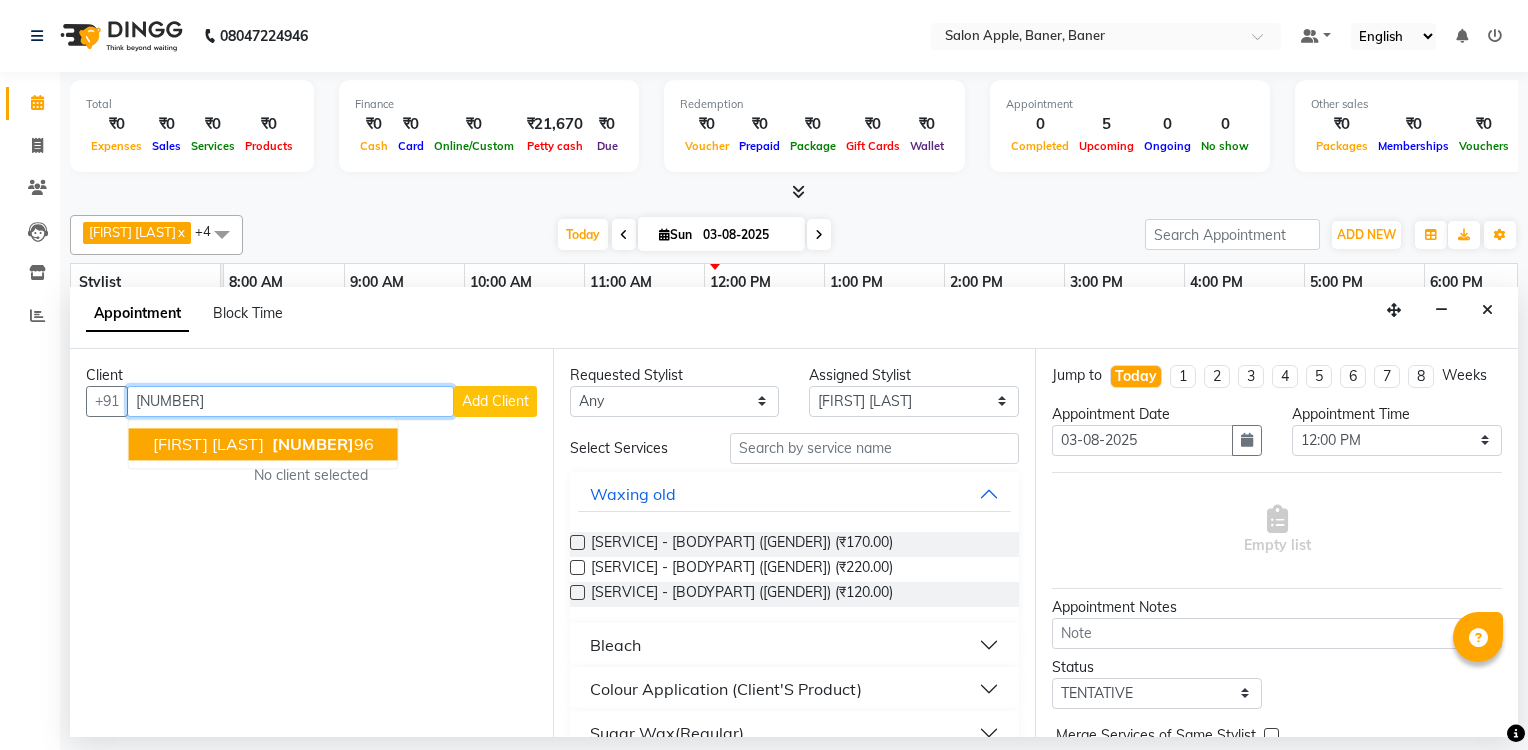 click on "[FIRST] [LAST]" at bounding box center (208, 444) 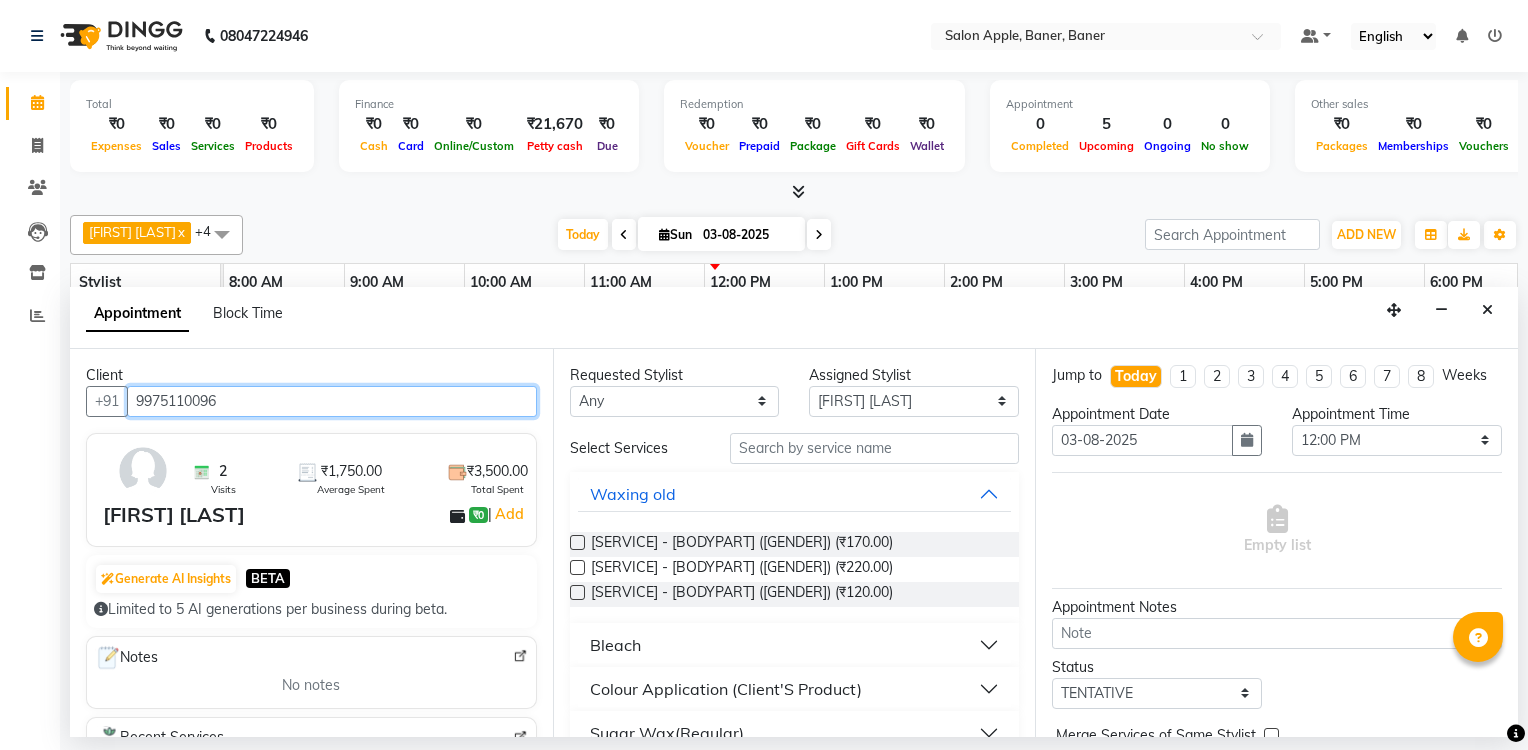 type on "9975110096" 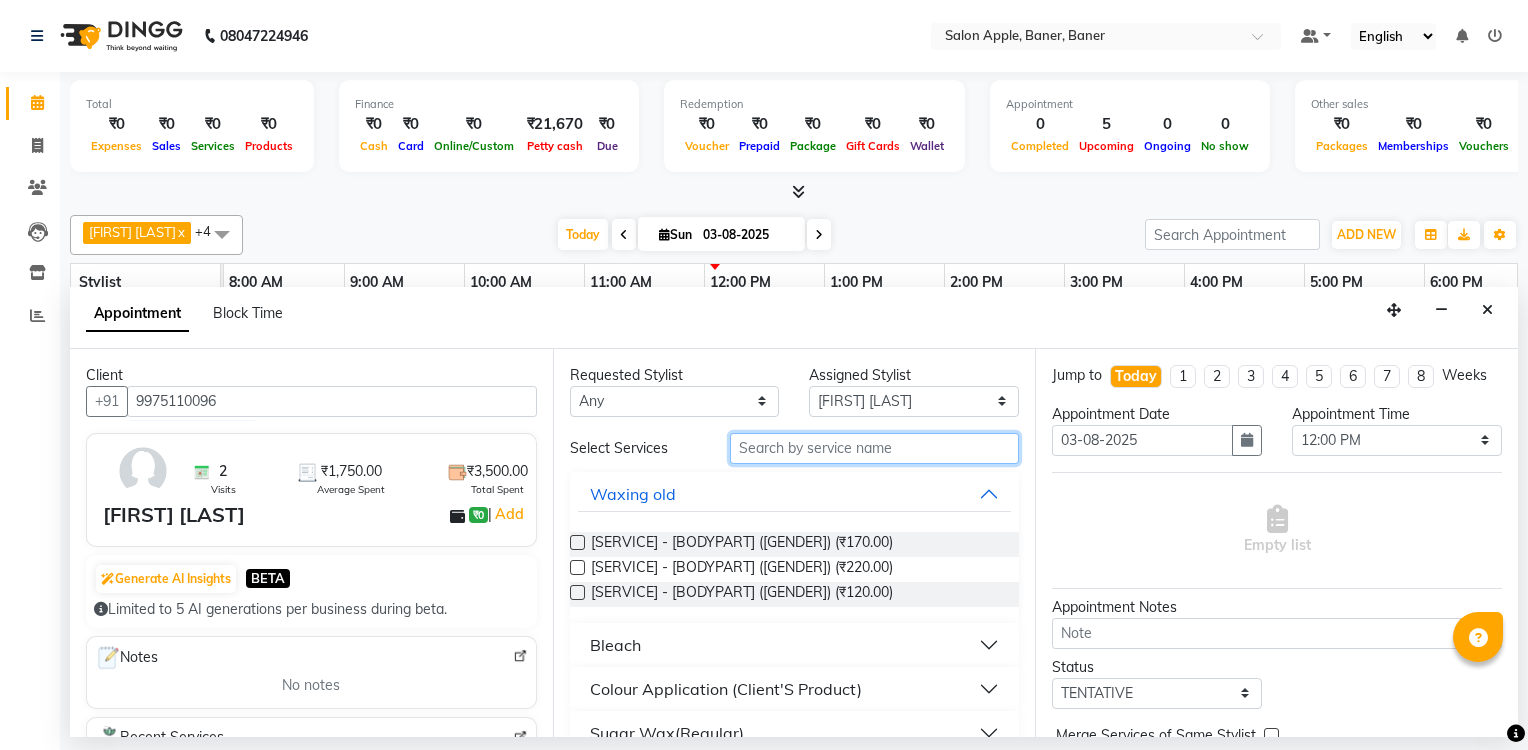 click at bounding box center [875, 448] 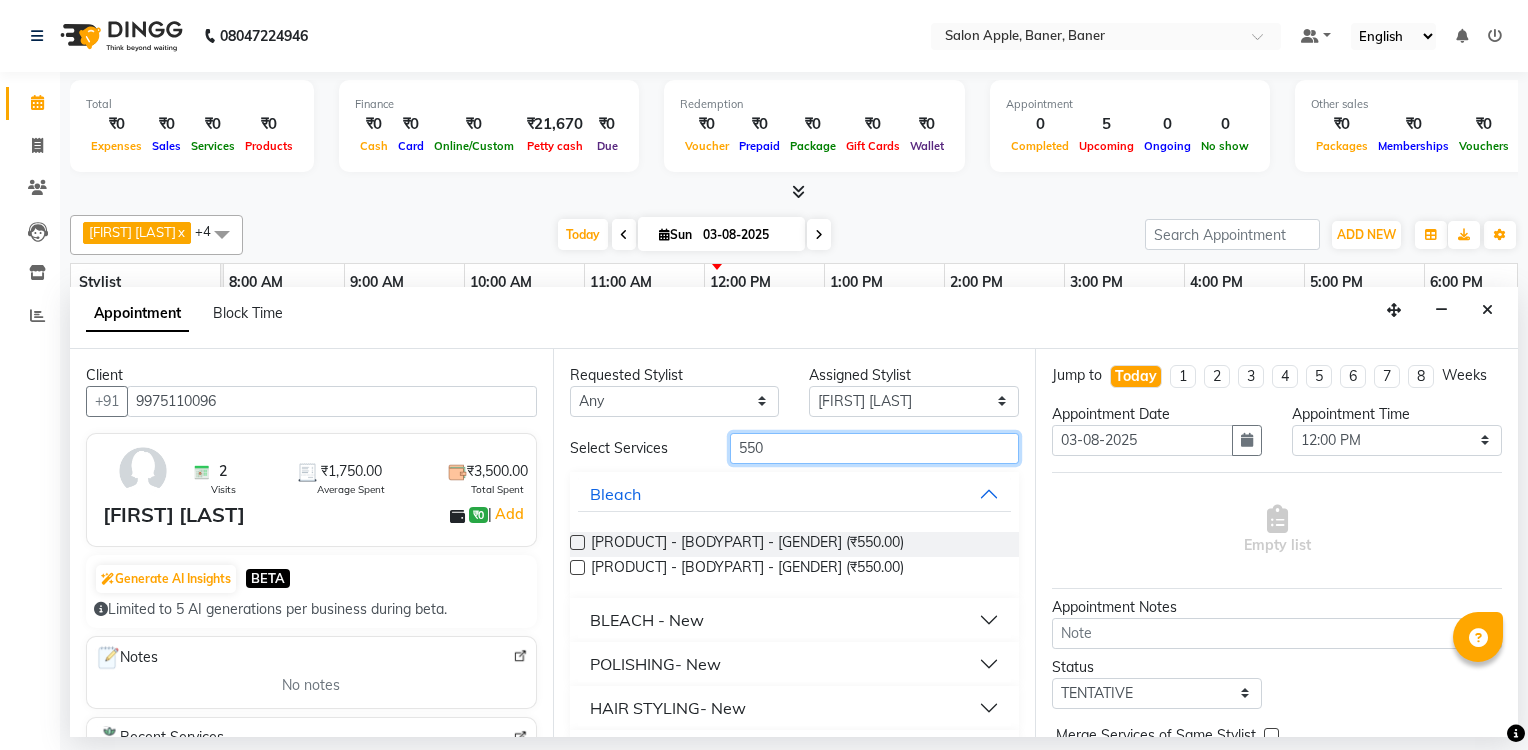 scroll, scrollTop: 428, scrollLeft: 0, axis: vertical 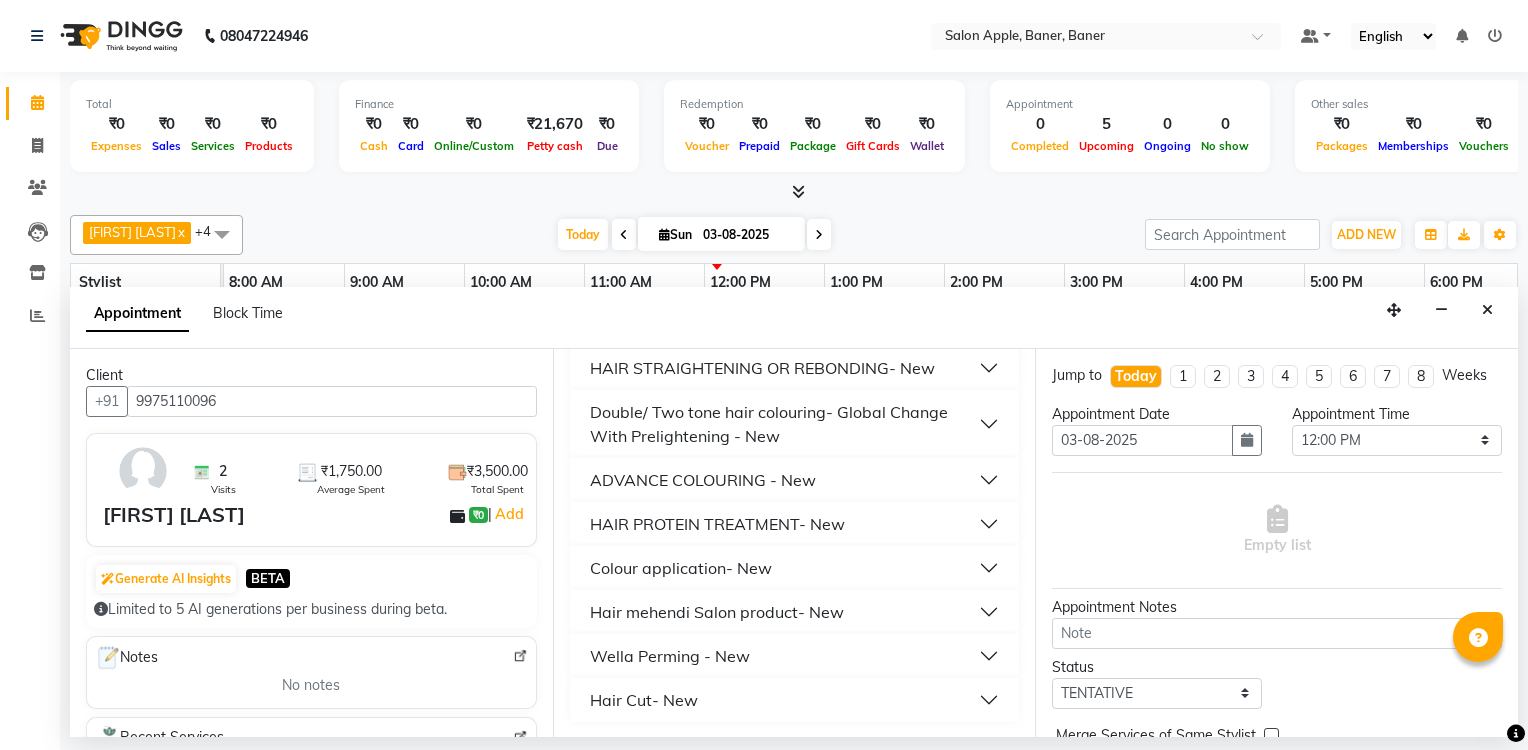 type on "550" 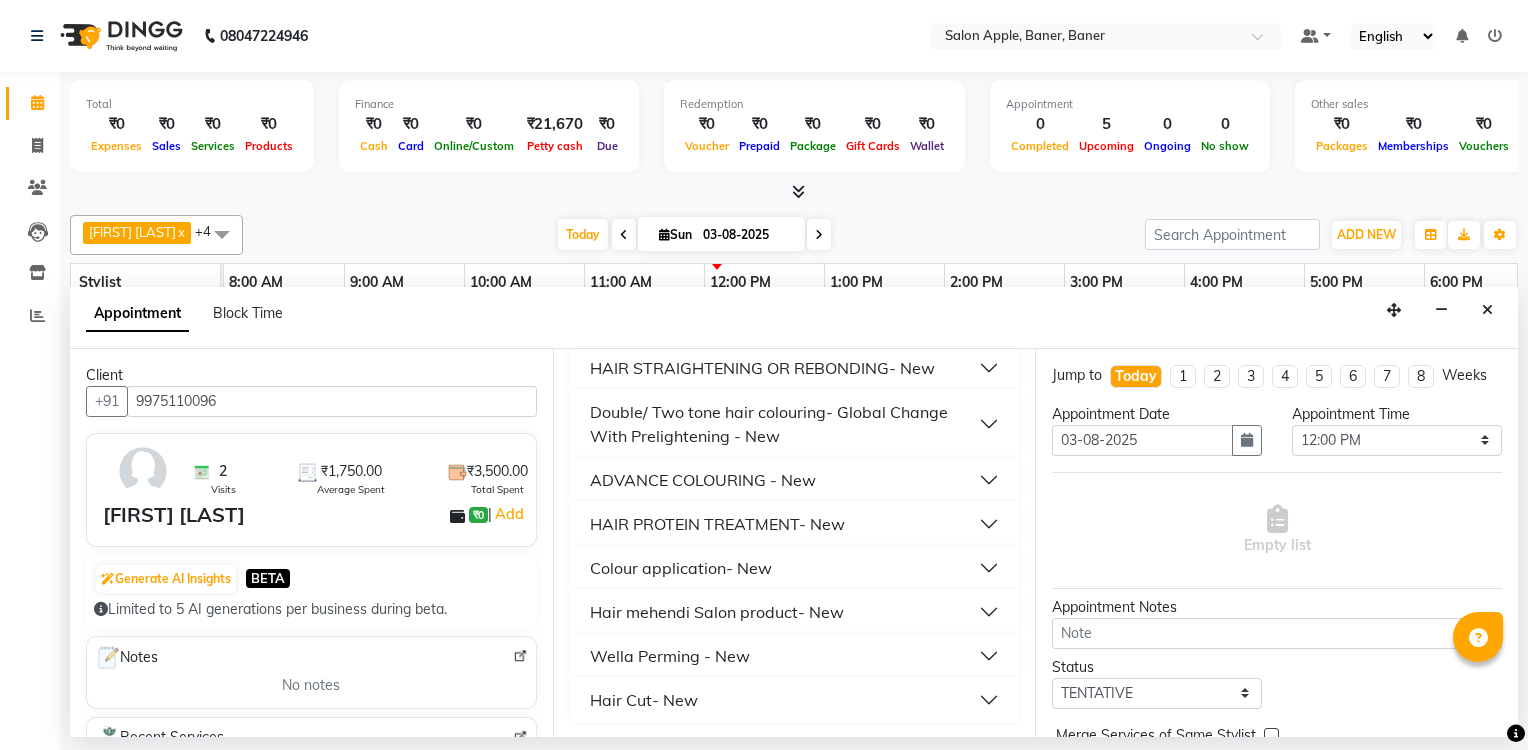 click on "Hair Cut- New" at bounding box center [795, 700] 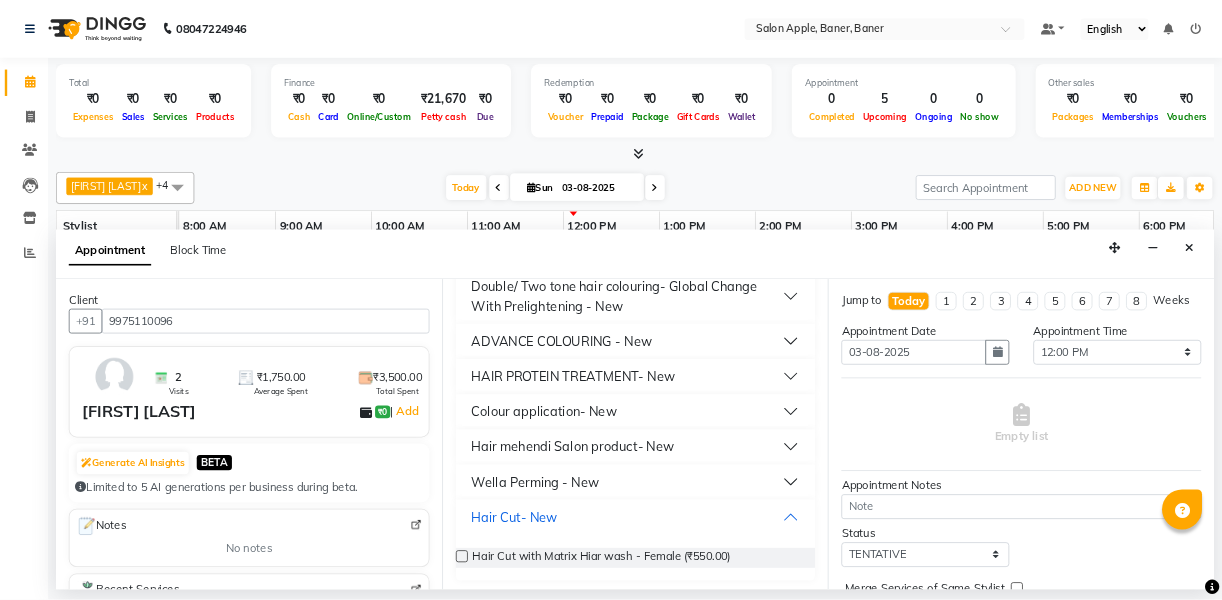 scroll, scrollTop: 485, scrollLeft: 0, axis: vertical 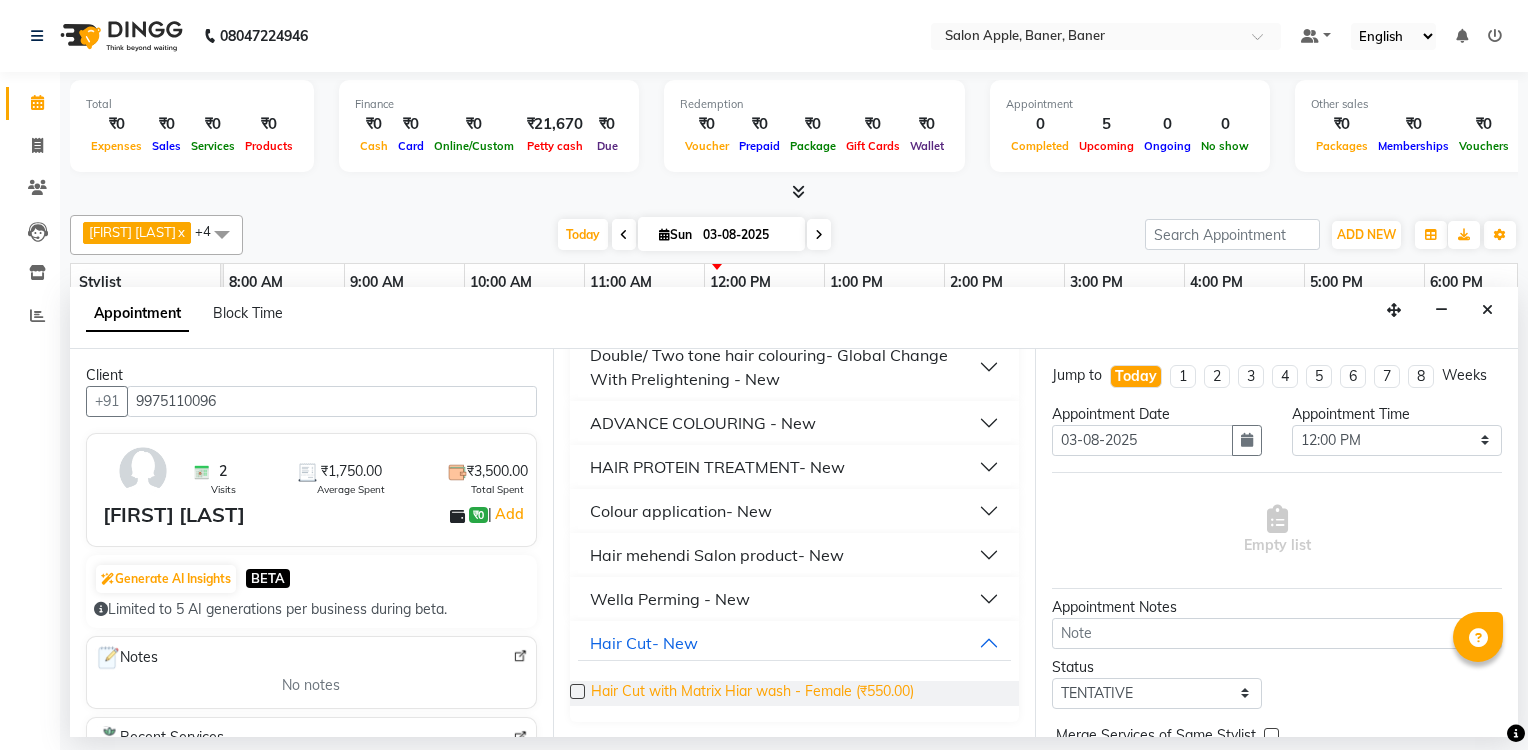 click on "Hair Cut with Matrix Hiar wash - Female (₹550.00)" at bounding box center [752, 693] 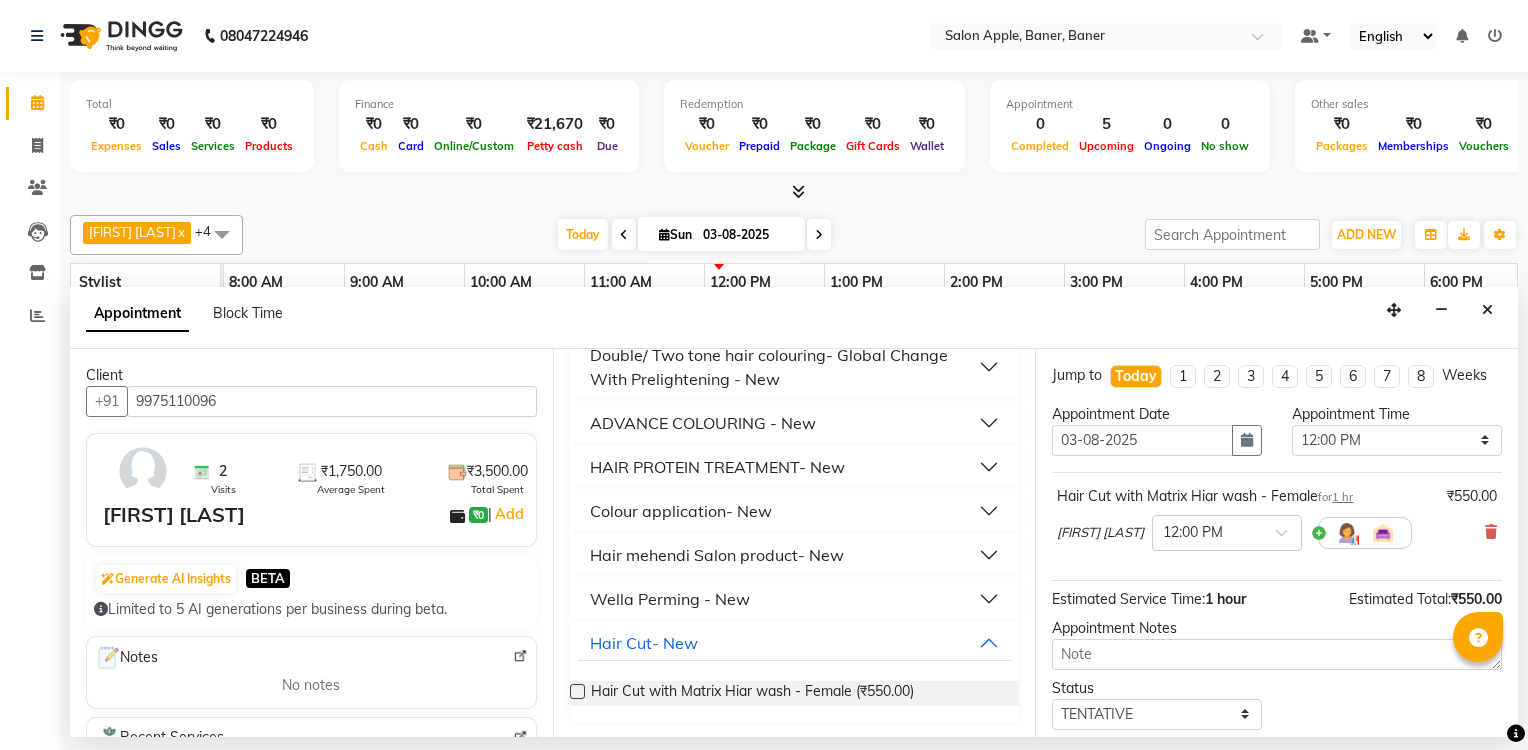 click on "Select Location × Salon Apple, Baner, Baner Default Panel My Panel English ENGLISH Español العربية मराठी हिंदी ગુજરાતી தமிழ் 中文 Notifications nothing to show ☀ Salon Apple, Baner, Baner Calendar Invoice Clients Leads Inventory Reports Completed InProgress Upcoming Dropped Tentative Check-In Confirm Bookings Segments Page Builder Total ₹0 Expenses ₹0 Sales ₹0 Services ₹0 Products Finance ₹0 Cash ₹0 Card ₹0 Online/Custom ₹21,670 Petty cash ₹0 Due Redemption ₹0 Voucher ₹0 Prepaid ₹0 Package ₹0 Gift Cards ₹0 Wallet Appointment 0 Completed 5 Upcoming 0 Ongoing 0 No show Other sales ₹0 Packages ₹0 Memberships ₹0 Vouchers ₹0 Prepaids ₹0 Gift Cards [FIRST] [LAST] x [FIRST] x [FIRST] [LAST] x Receiption x TraningDepartment x +4 Select All [FIRST] [LAST] [FIRST] [LAST] [FIRST] [LAST] Receiption TraningDepartment Today Sun 03-08-2025 Toggle Dropdown ADD NEW" at bounding box center [764, 375] 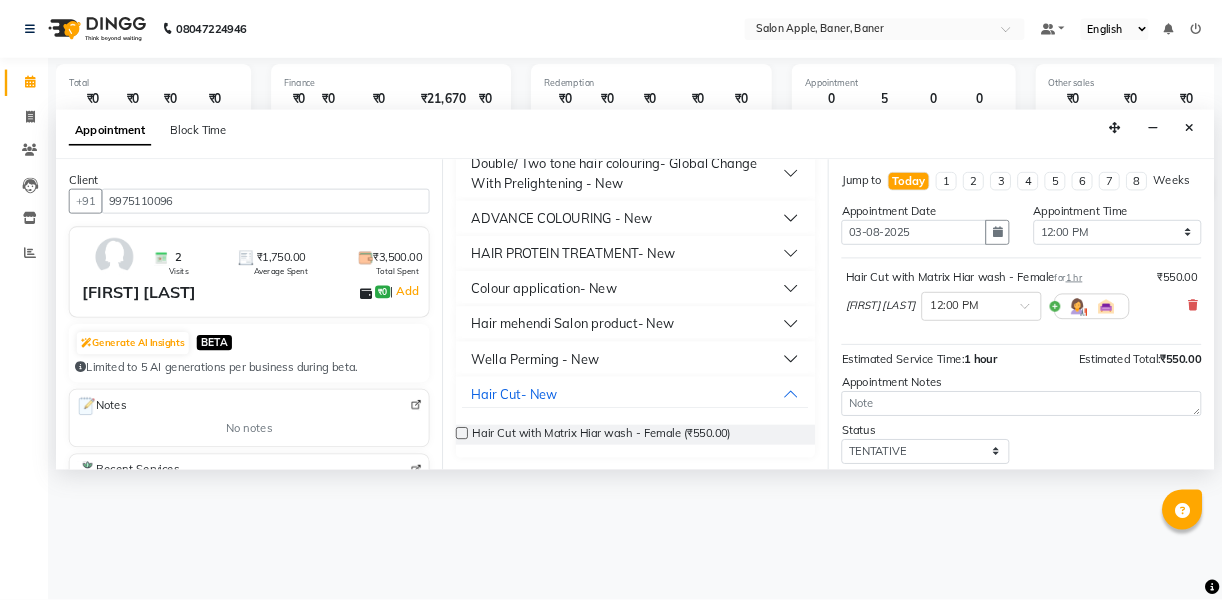 scroll, scrollTop: 484, scrollLeft: 0, axis: vertical 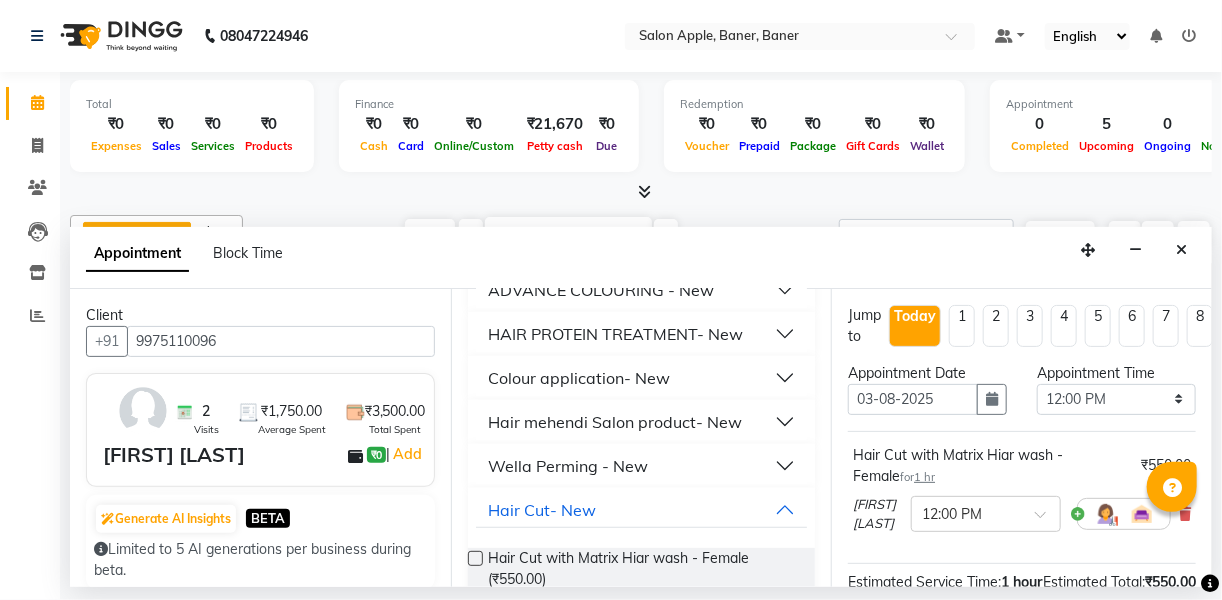 click at bounding box center [475, 558] 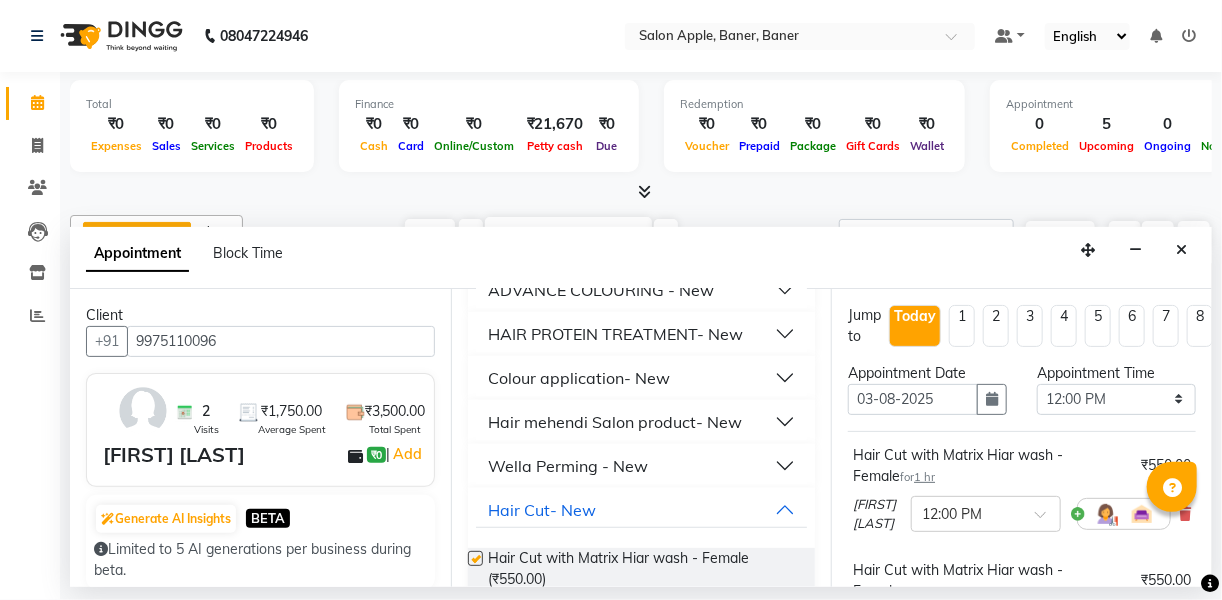 checkbox on "false" 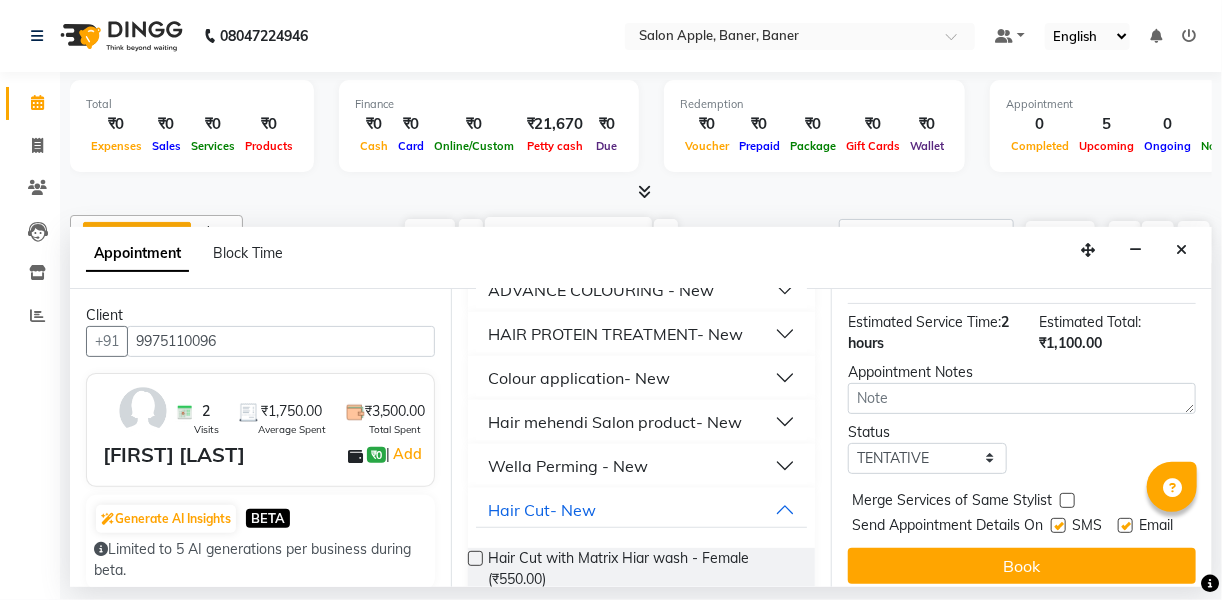 scroll, scrollTop: 416, scrollLeft: 0, axis: vertical 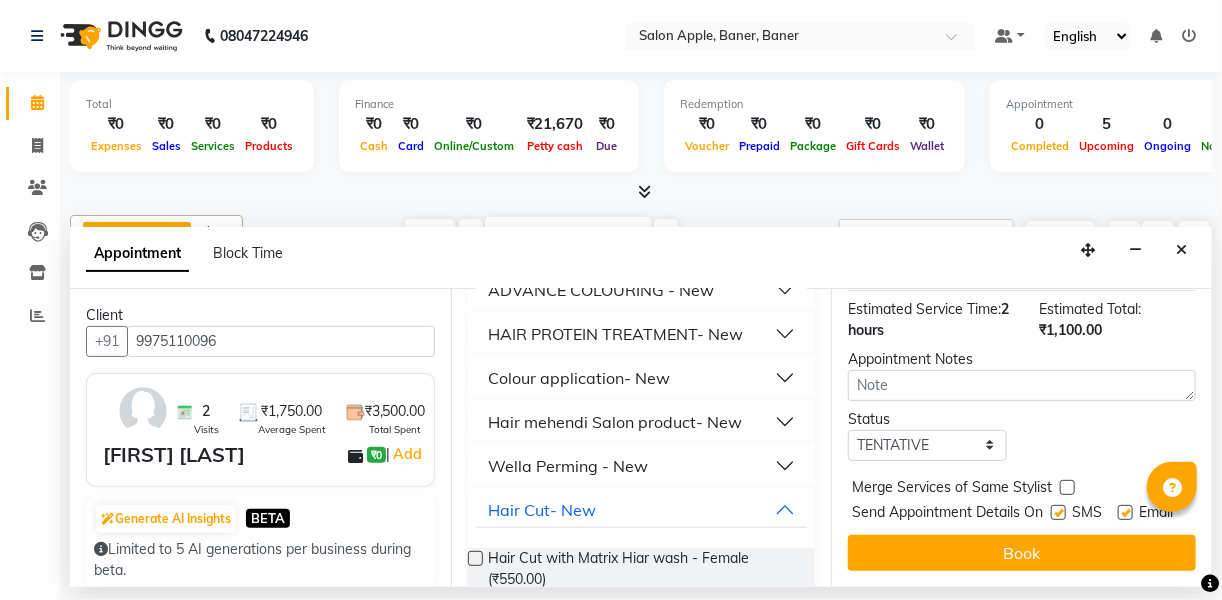 click at bounding box center (1125, 512) 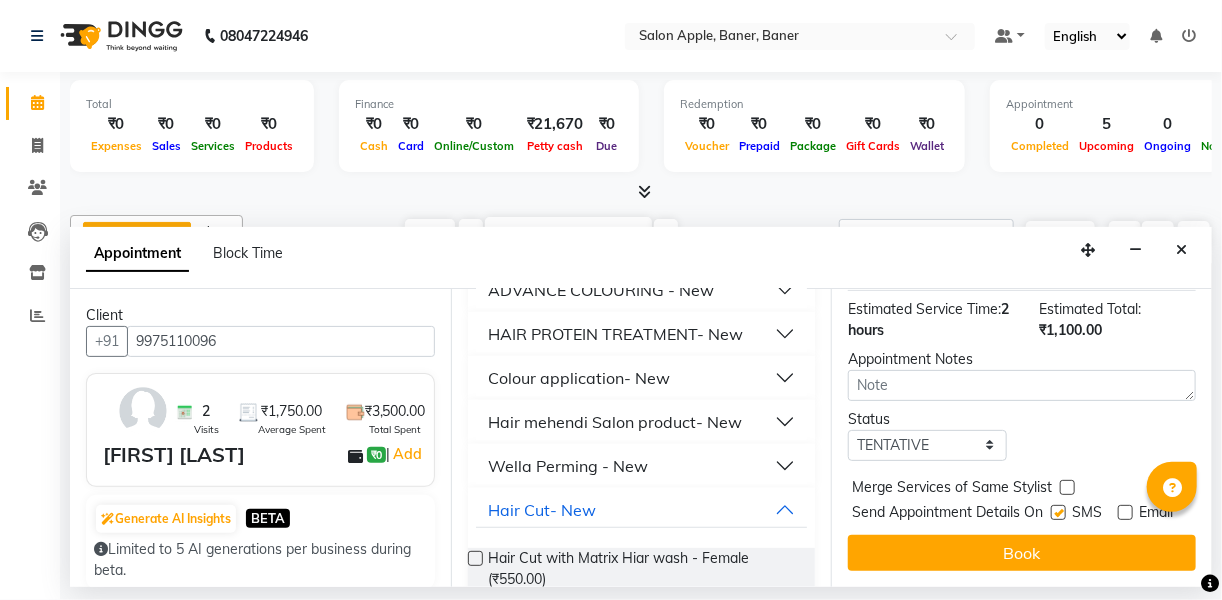 click at bounding box center [1058, 512] 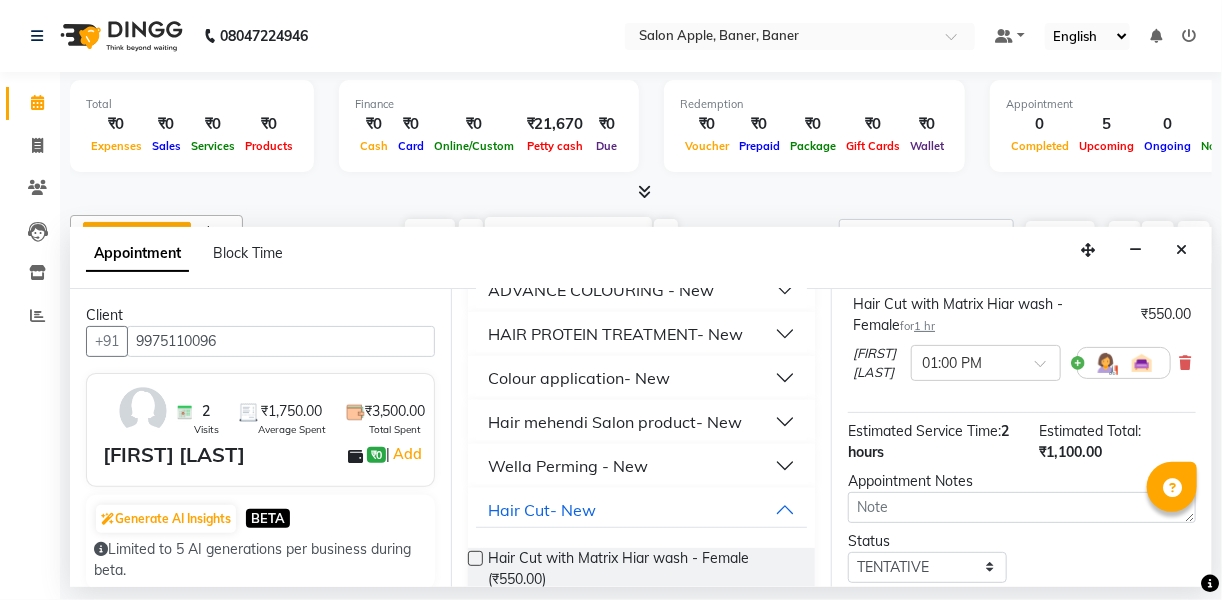 scroll, scrollTop: 256, scrollLeft: 0, axis: vertical 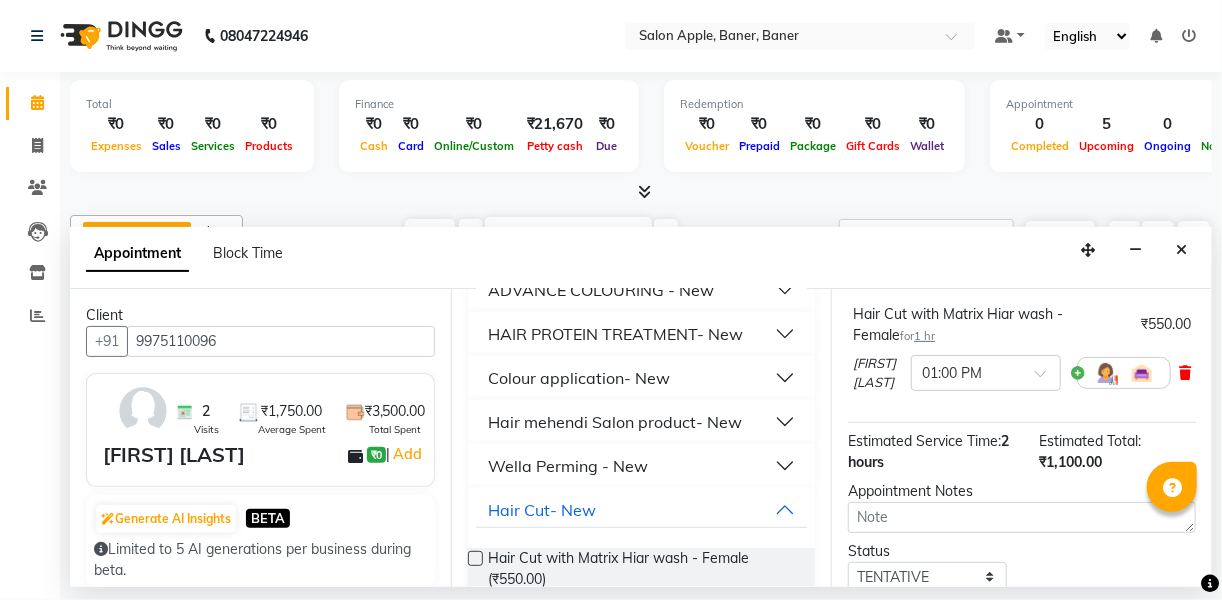 click at bounding box center (1185, 373) 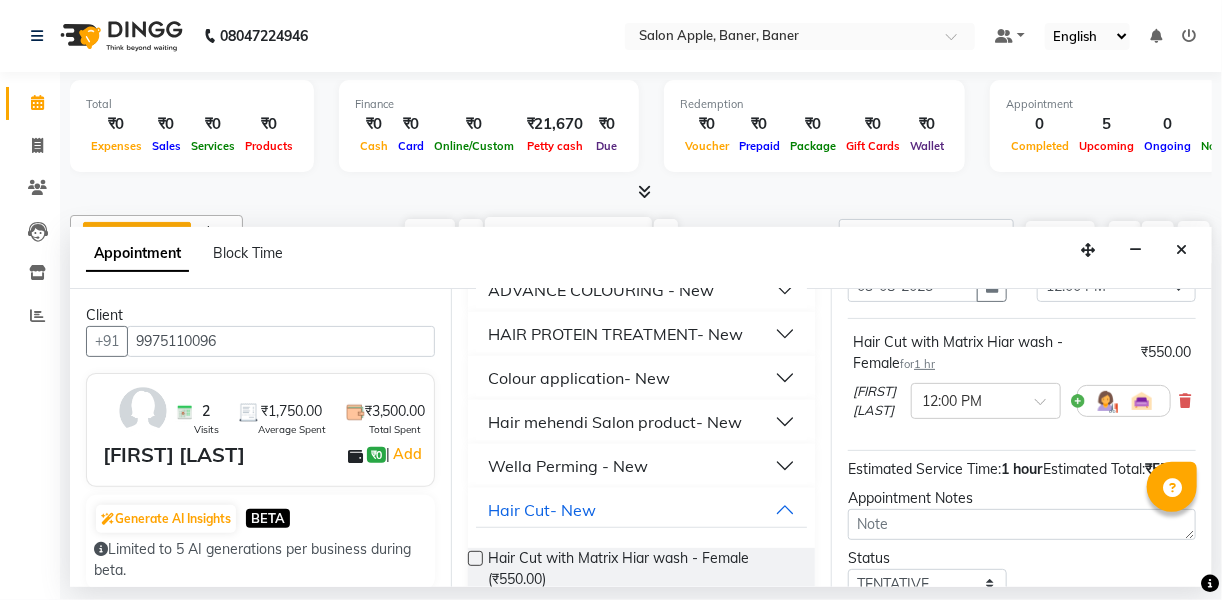 scroll, scrollTop: 0, scrollLeft: 0, axis: both 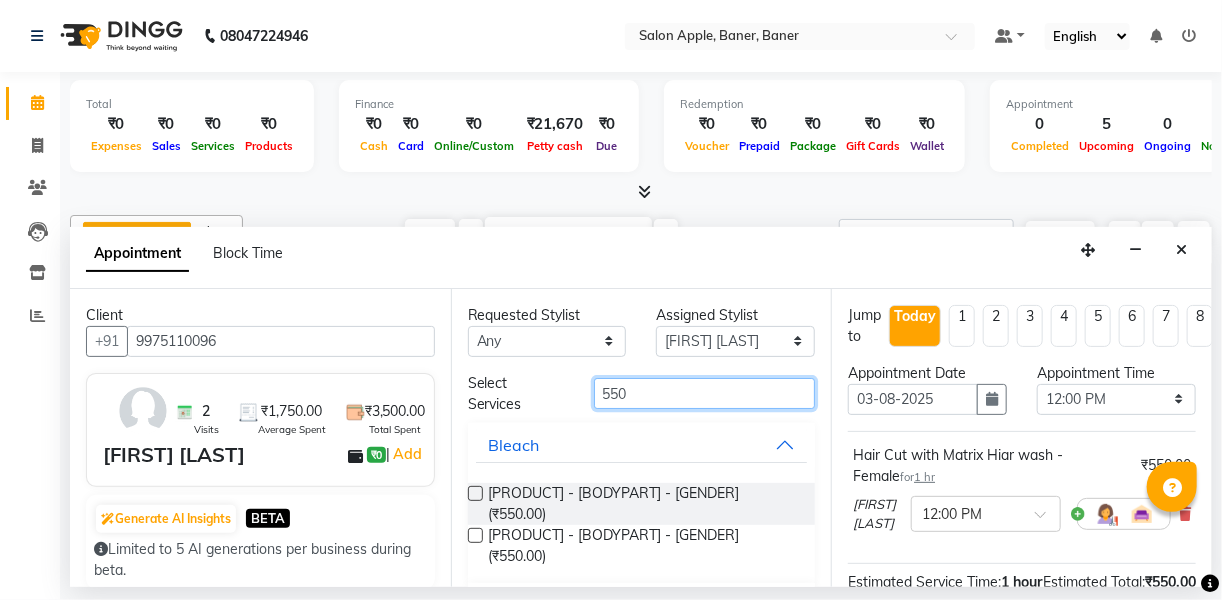 drag, startPoint x: 741, startPoint y: 397, endPoint x: 753, endPoint y: 394, distance: 12.369317 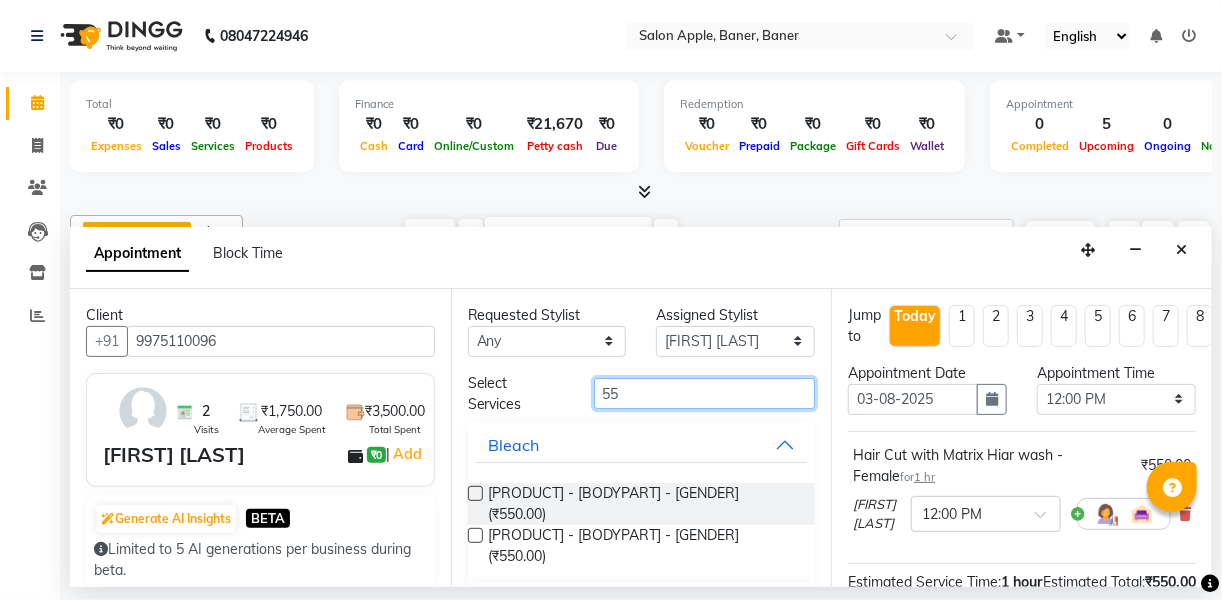 type on "5" 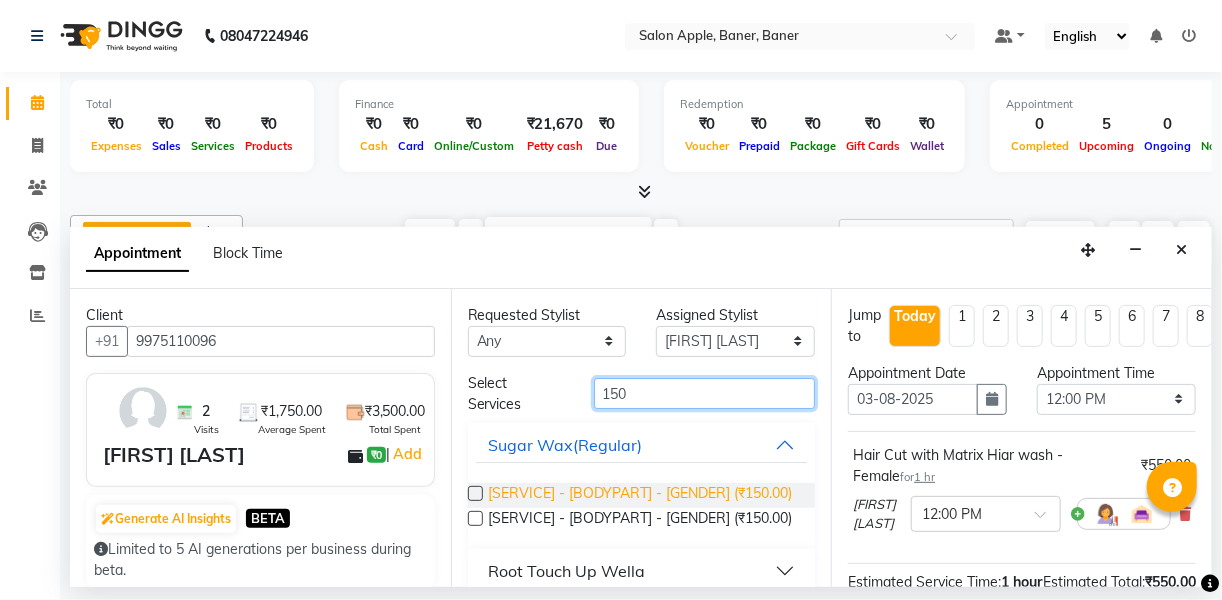 type on "150" 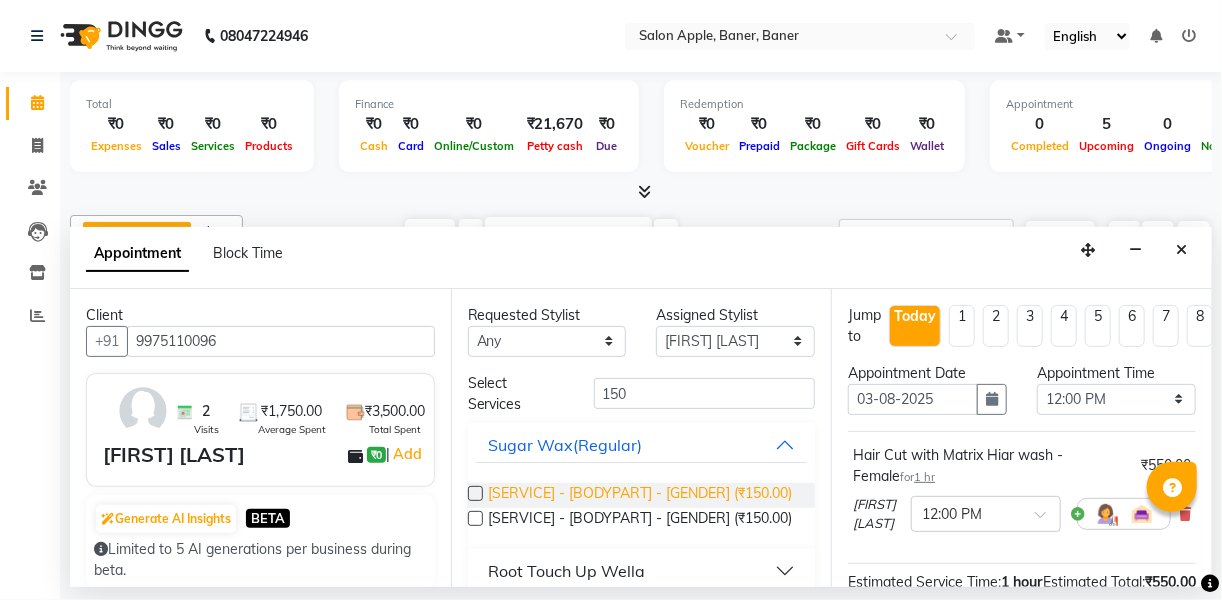 click on "[SERVICE] - [BODYPART] - [GENDER] (₹150.00)" at bounding box center (641, 495) 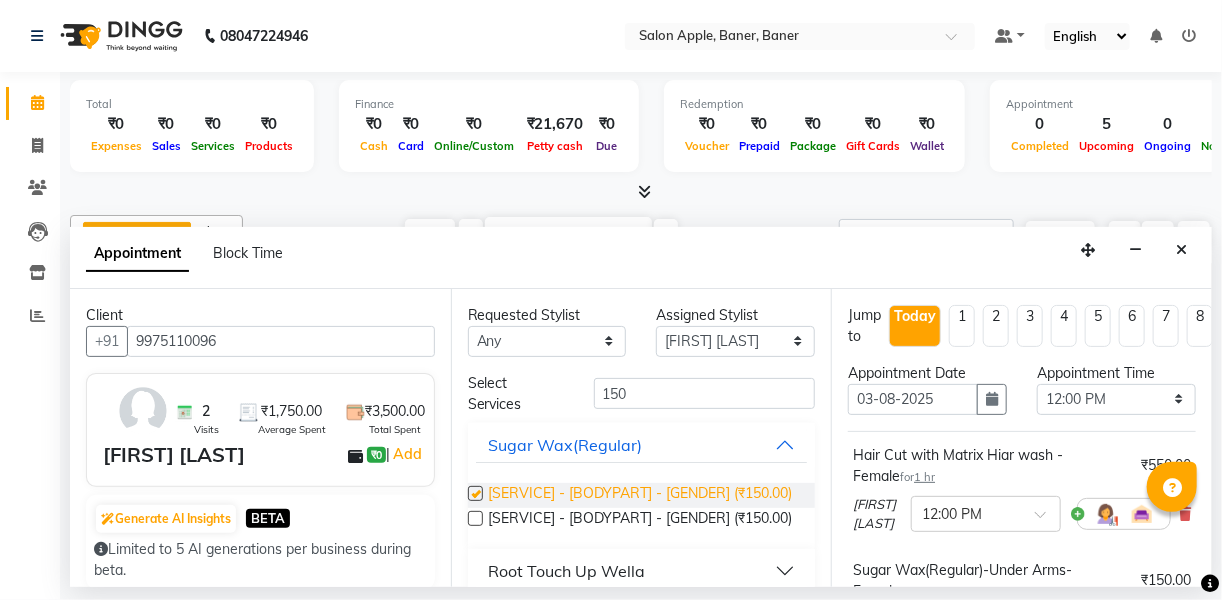 checkbox on "false" 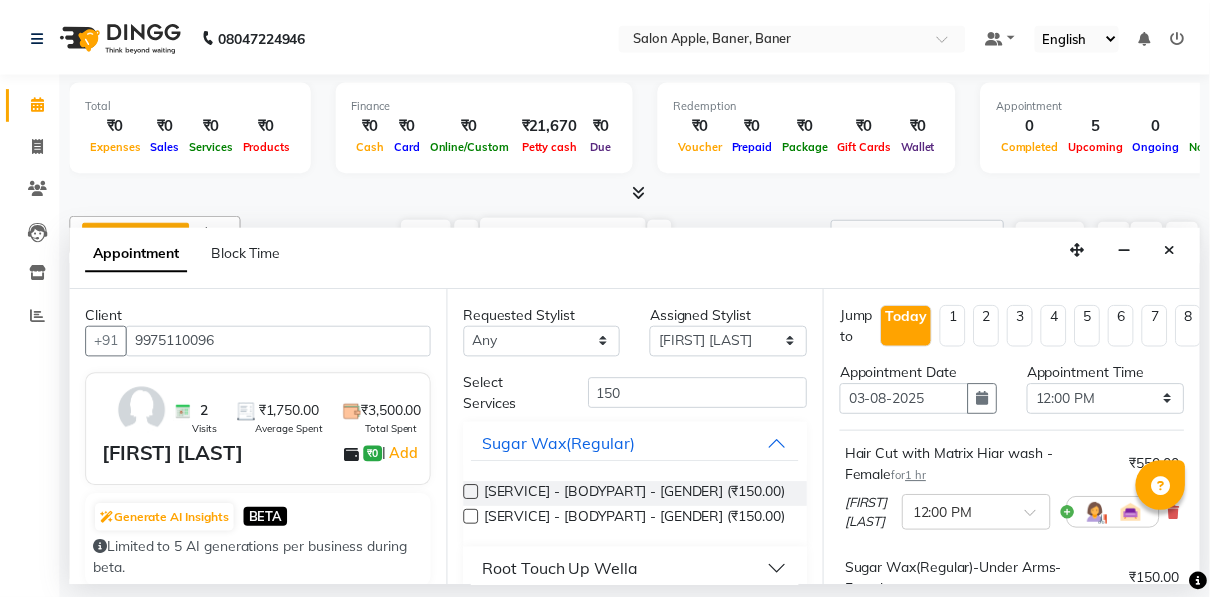 scroll, scrollTop: 416, scrollLeft: 0, axis: vertical 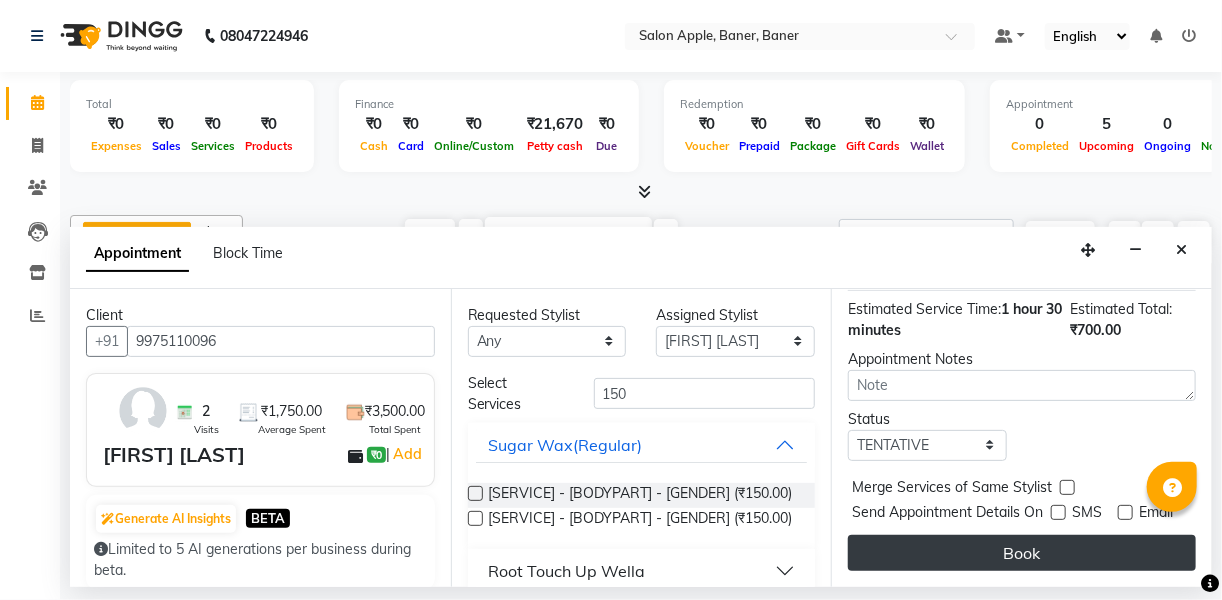 click on "Book" at bounding box center (1022, 553) 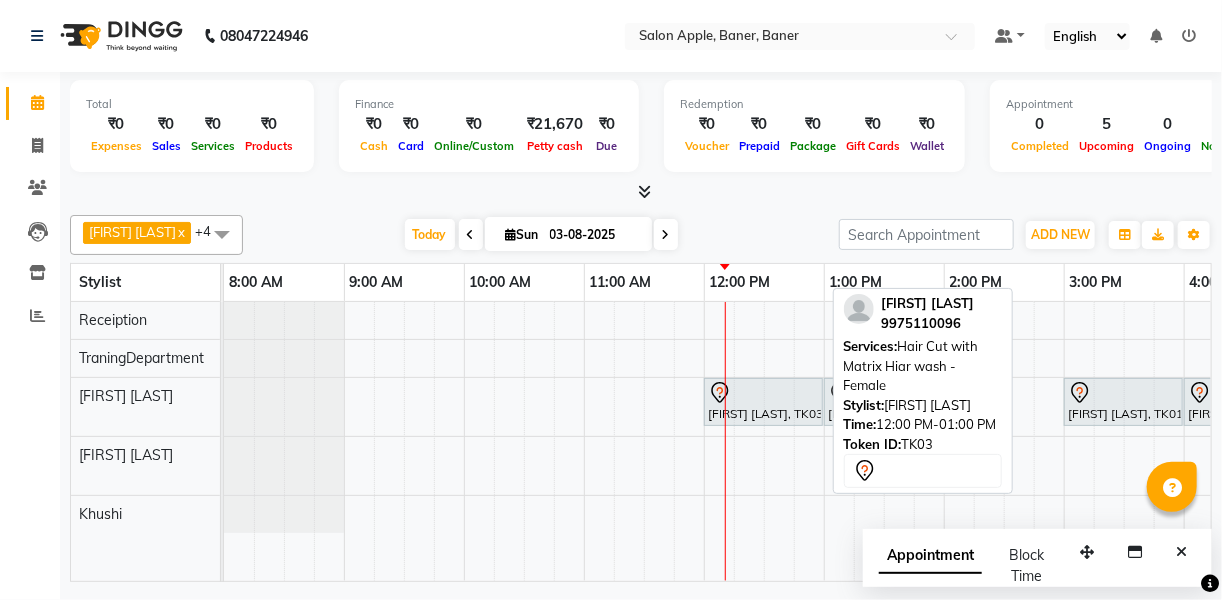 click on "[FIRST] [LAST], TK03, [TIME] - [TIME], [SERVICE] - [GENDER]" at bounding box center (763, 402) 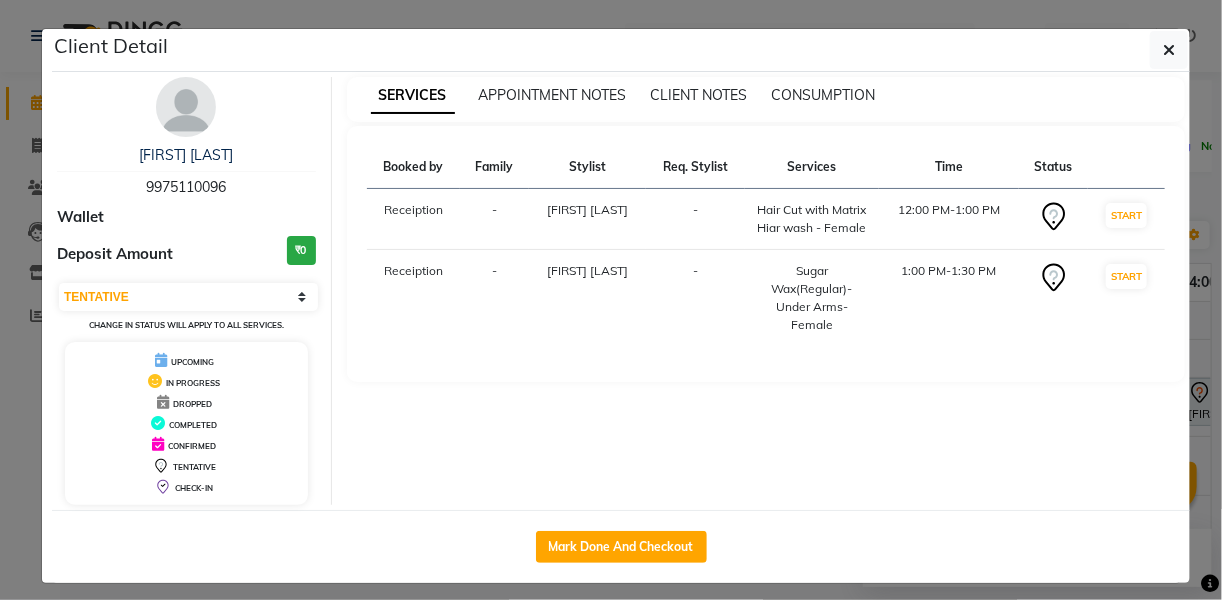 click on "Mark Done And Checkout" 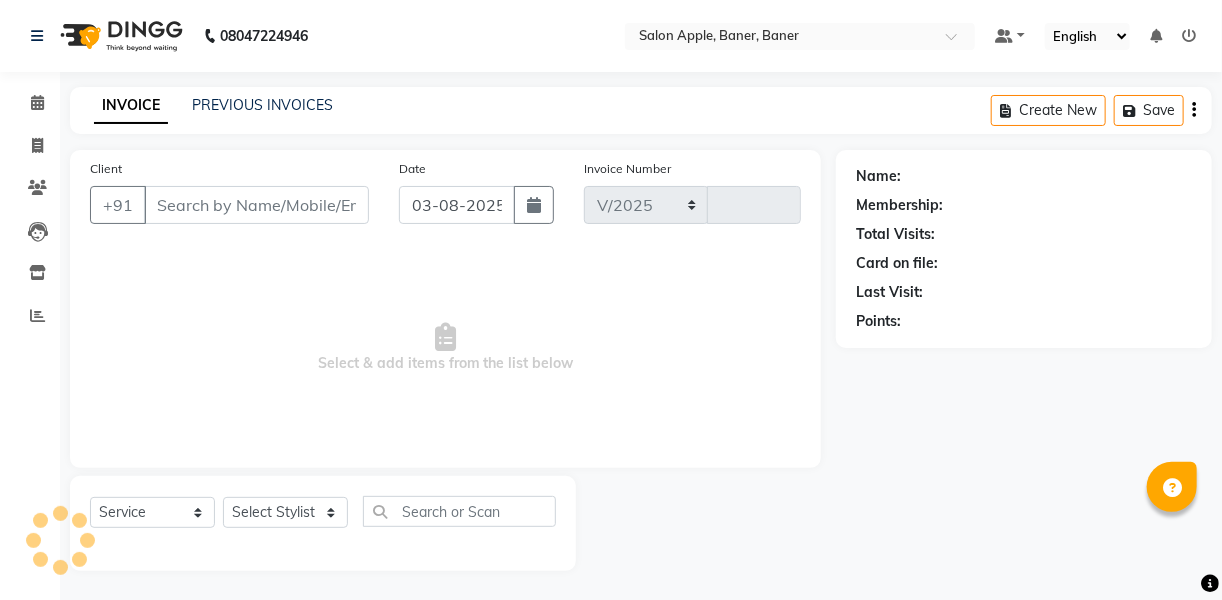 select on "771" 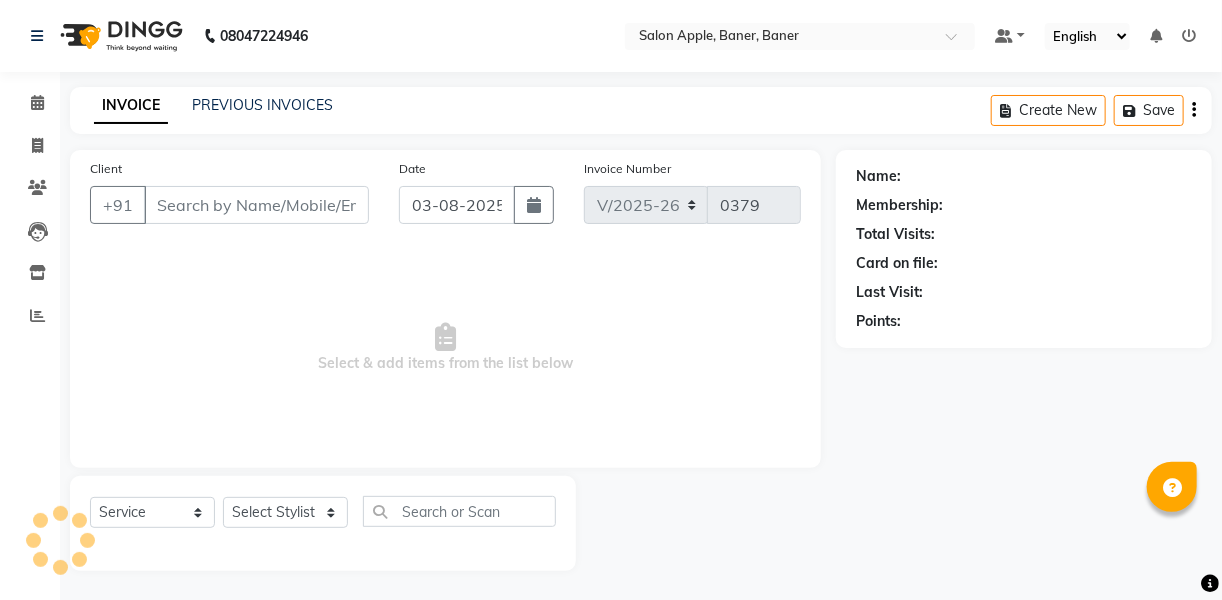 type on "9975110096" 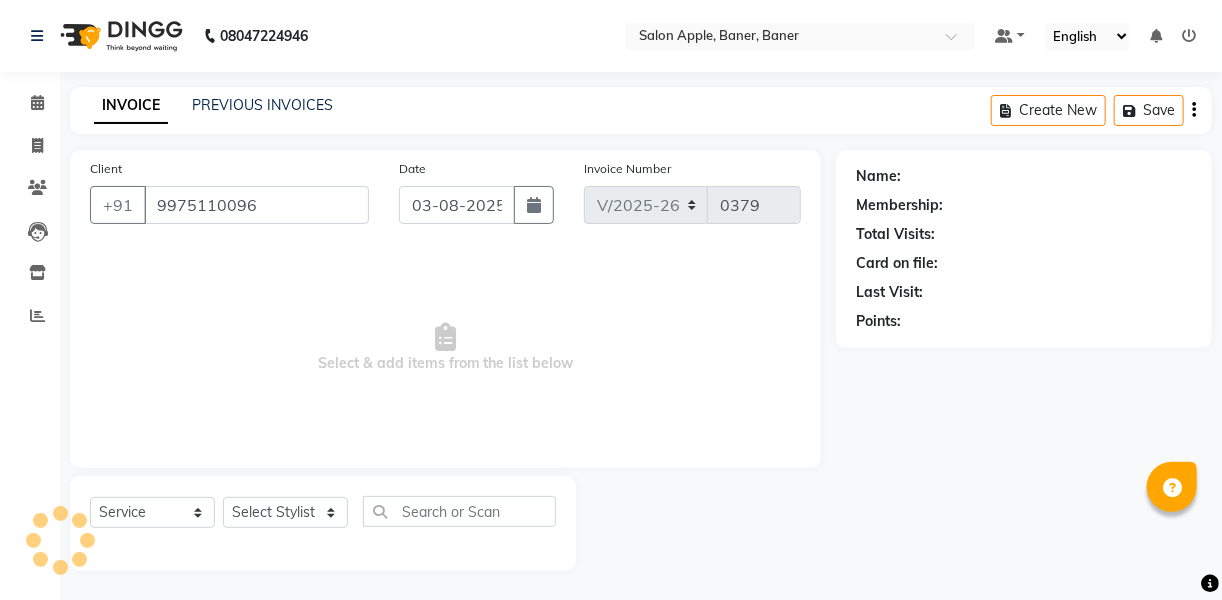 select on "51177" 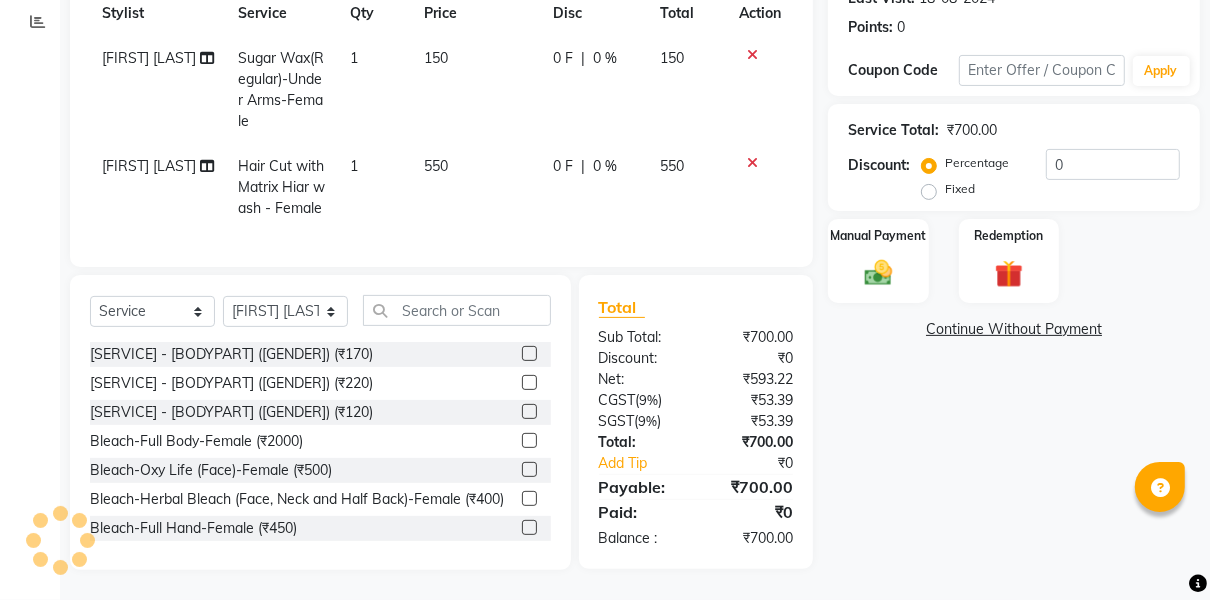 scroll, scrollTop: 325, scrollLeft: 0, axis: vertical 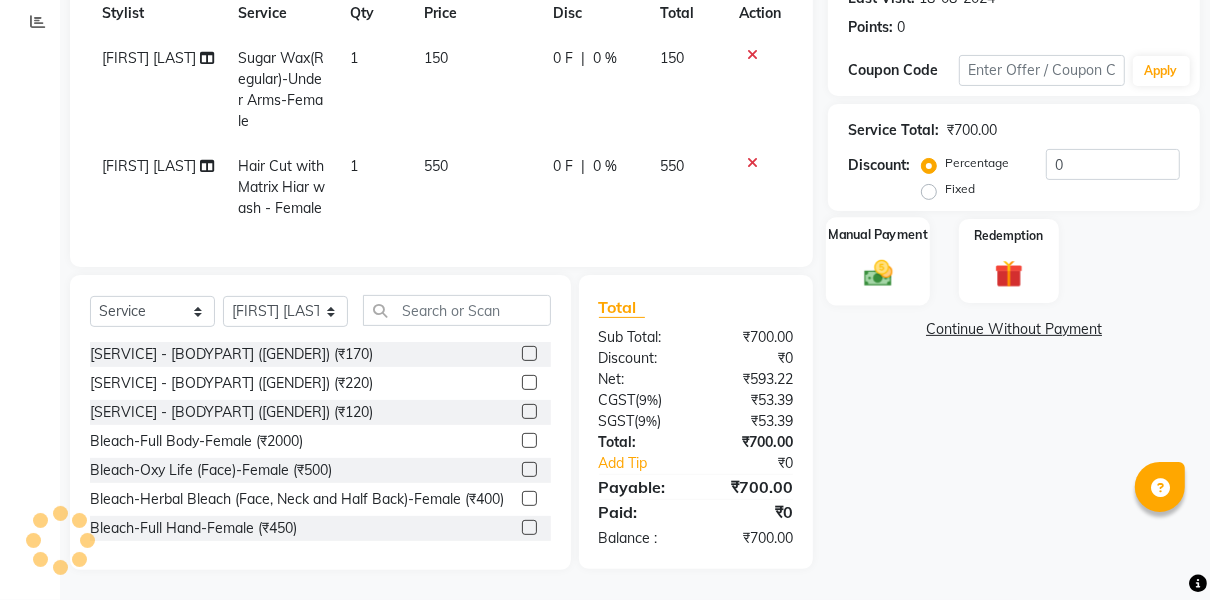 click on "Manual Payment" 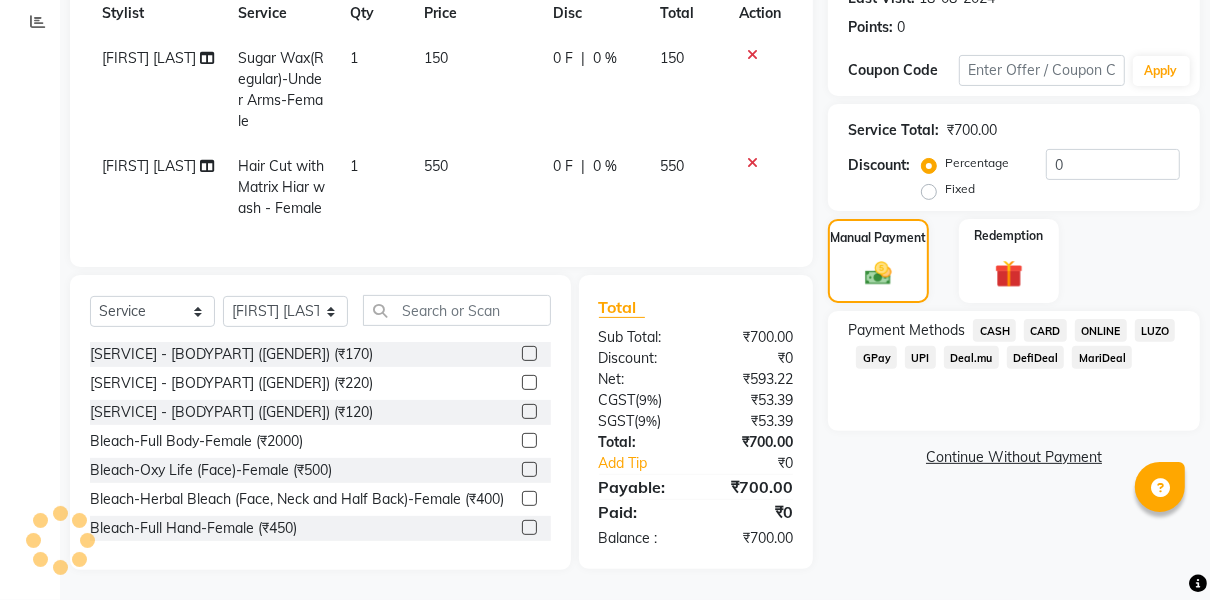 click on "CASH" 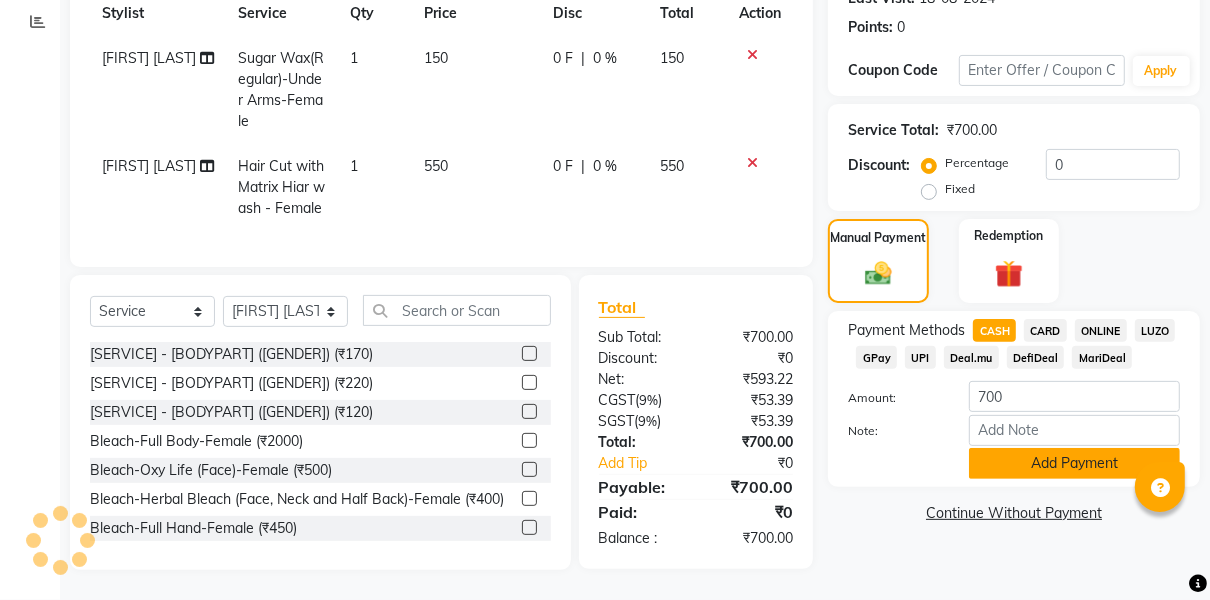 click on "Add Payment" 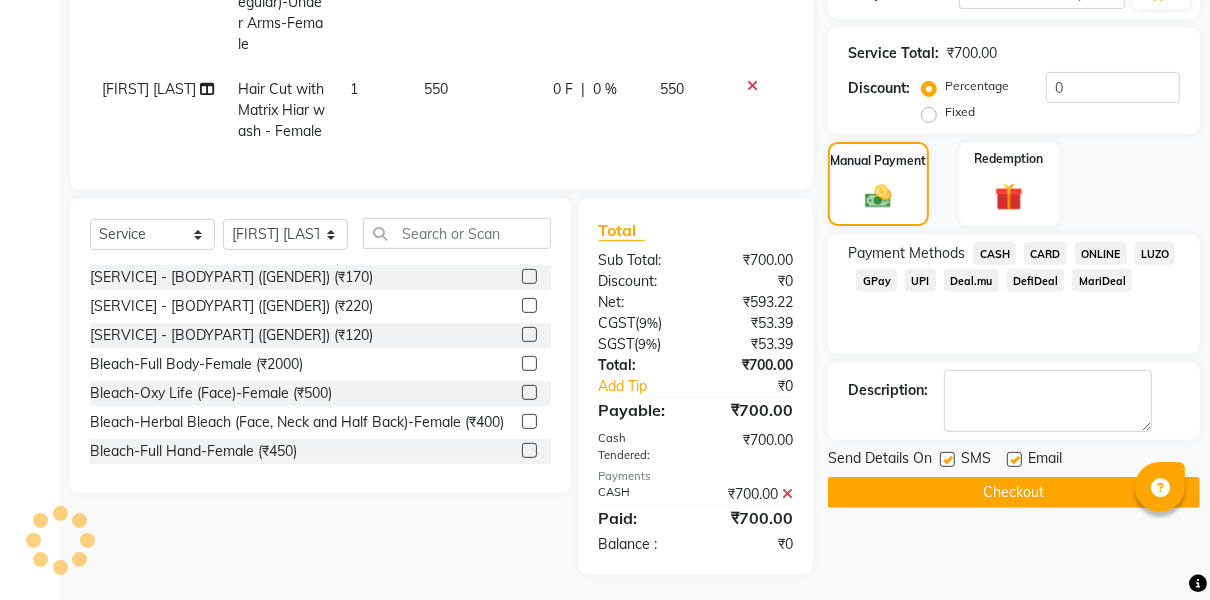 scroll, scrollTop: 394, scrollLeft: 0, axis: vertical 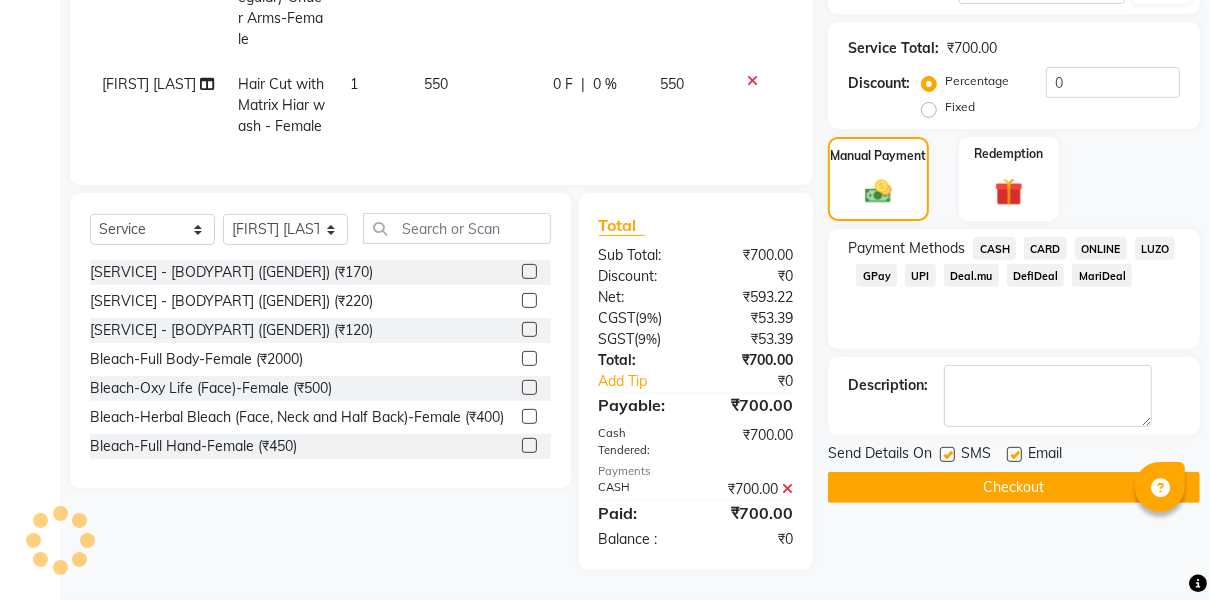click 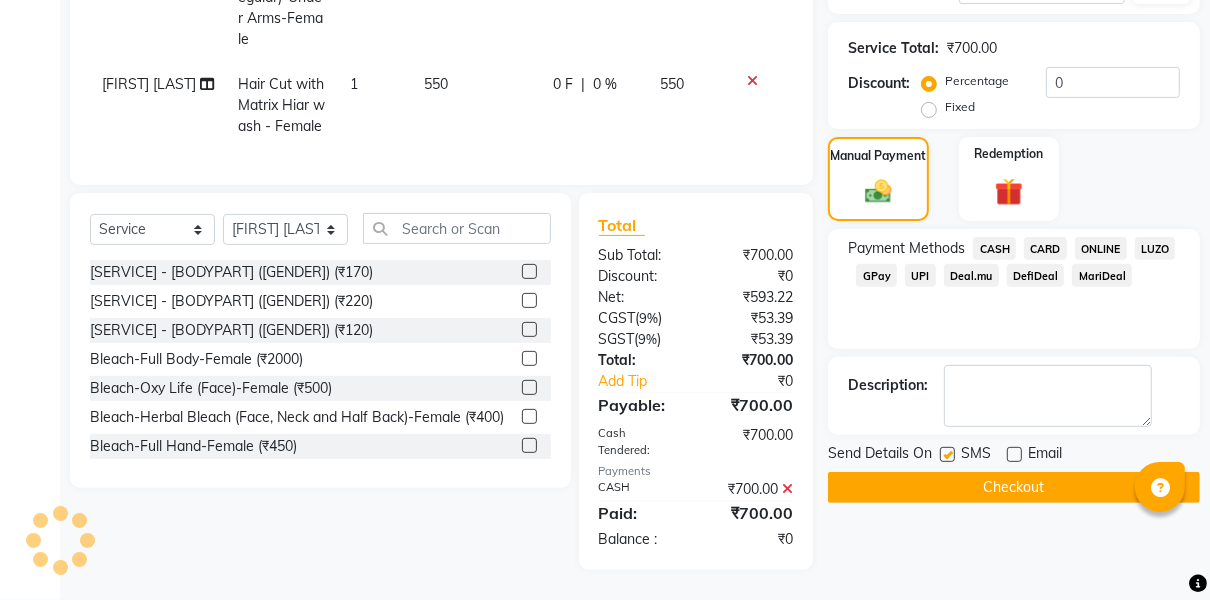 click 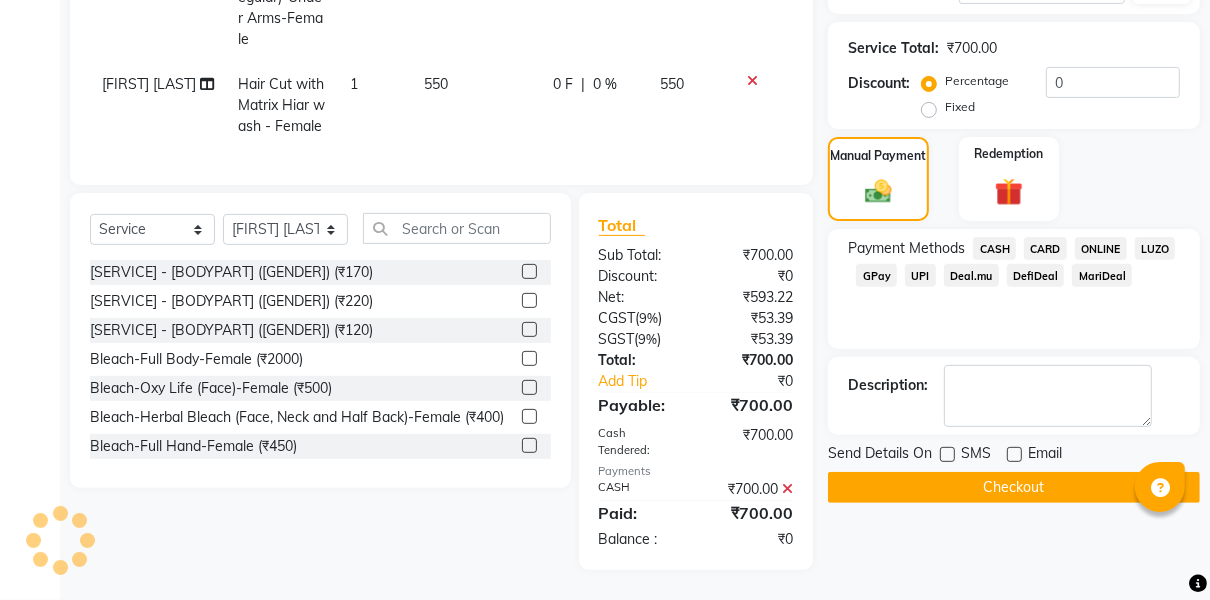 click on "Checkout" 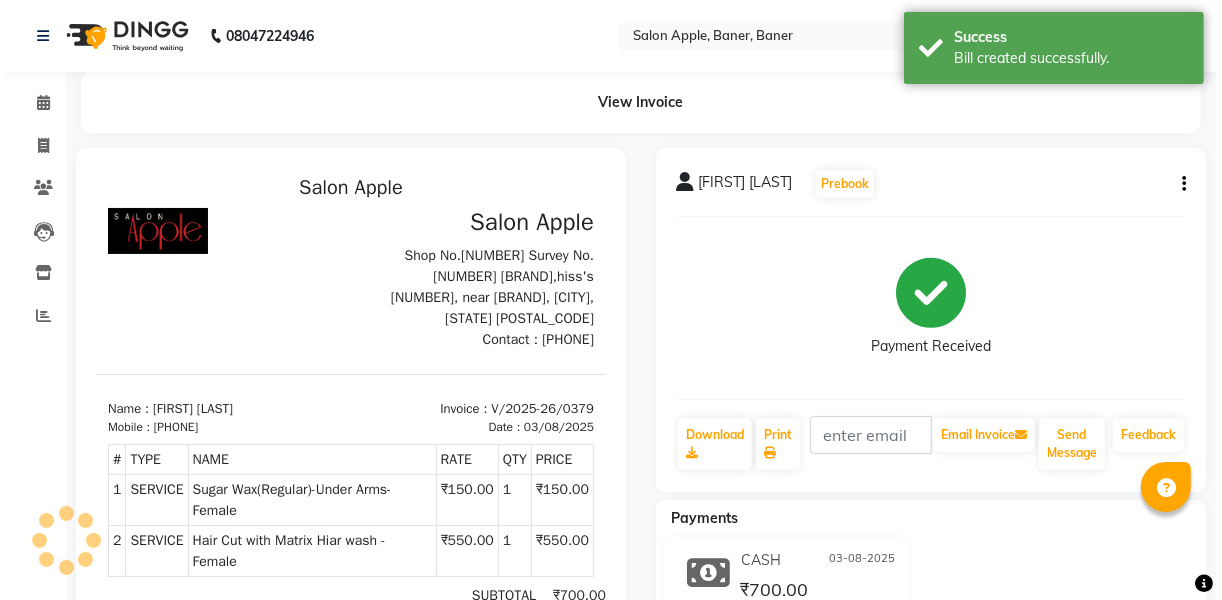 scroll, scrollTop: 0, scrollLeft: 0, axis: both 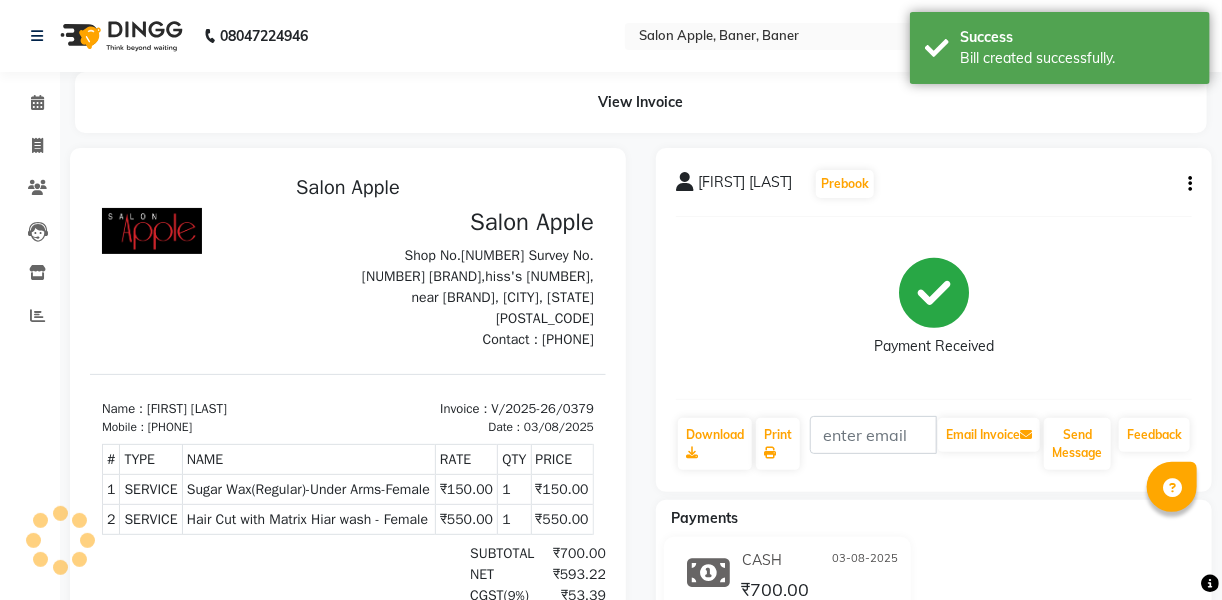select on "service" 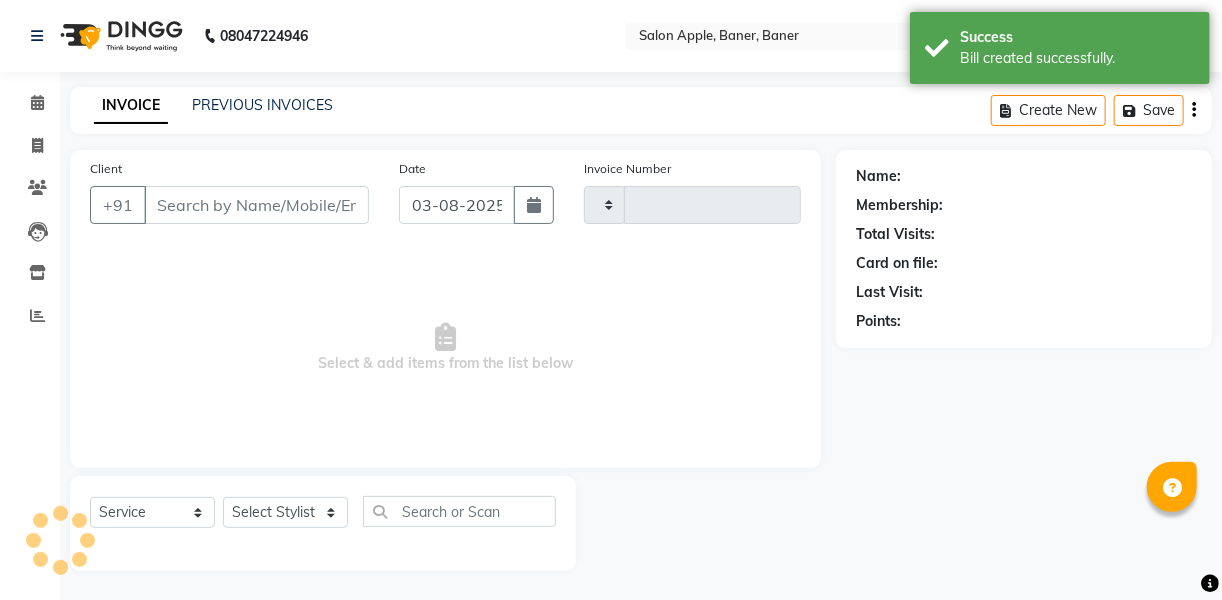 type on "0380" 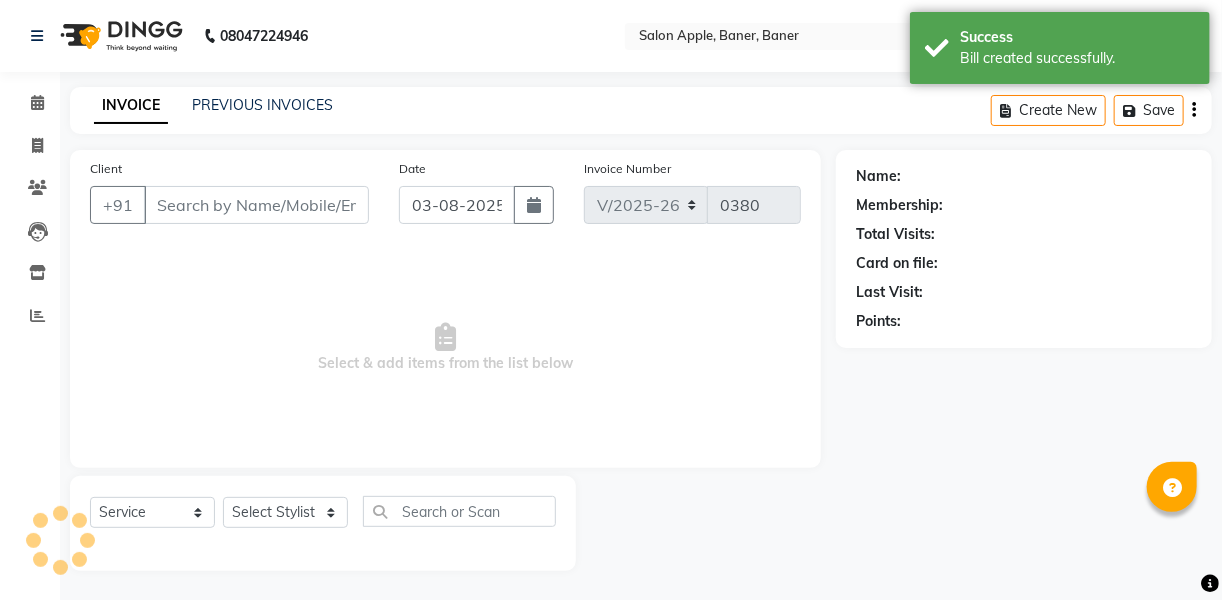 type on "9975110096" 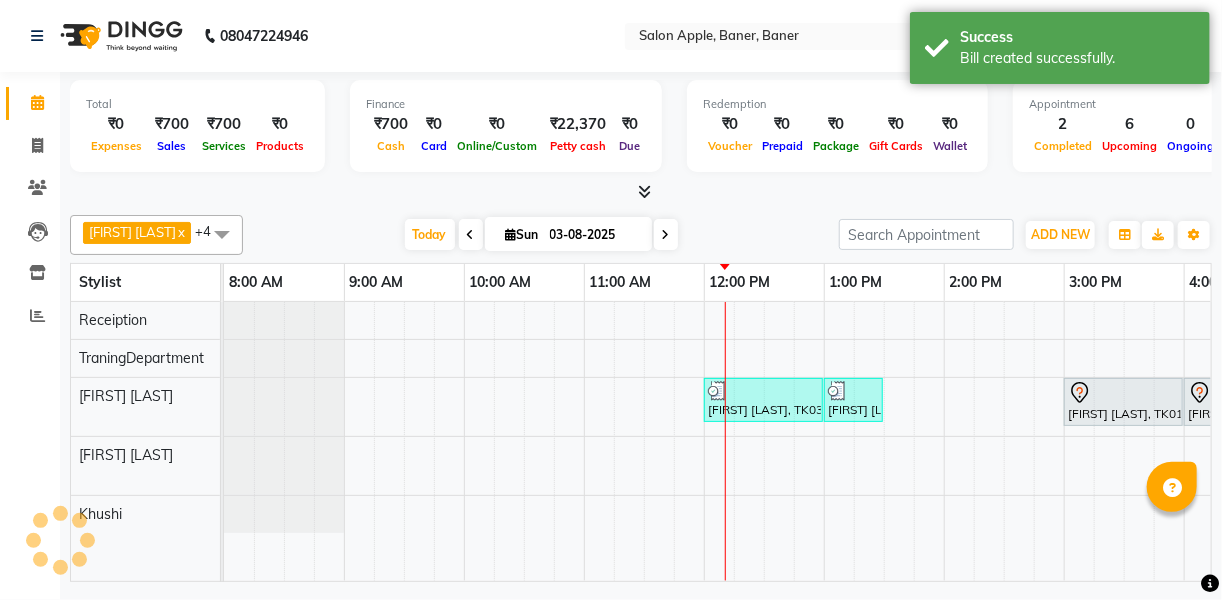 scroll, scrollTop: 0, scrollLeft: 0, axis: both 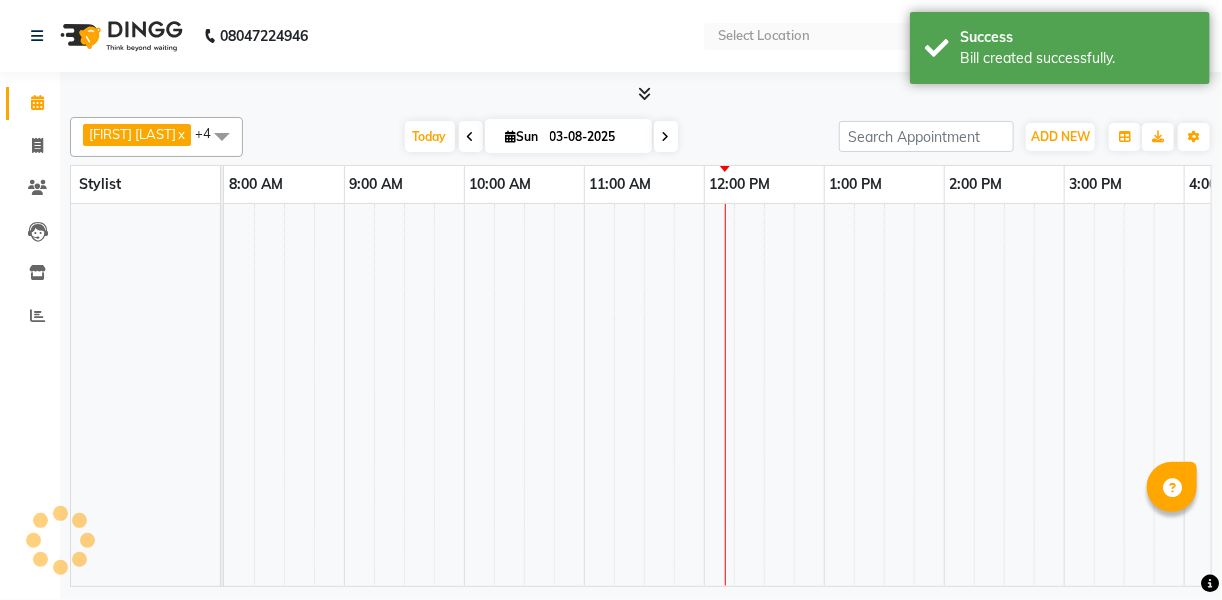 select on "en" 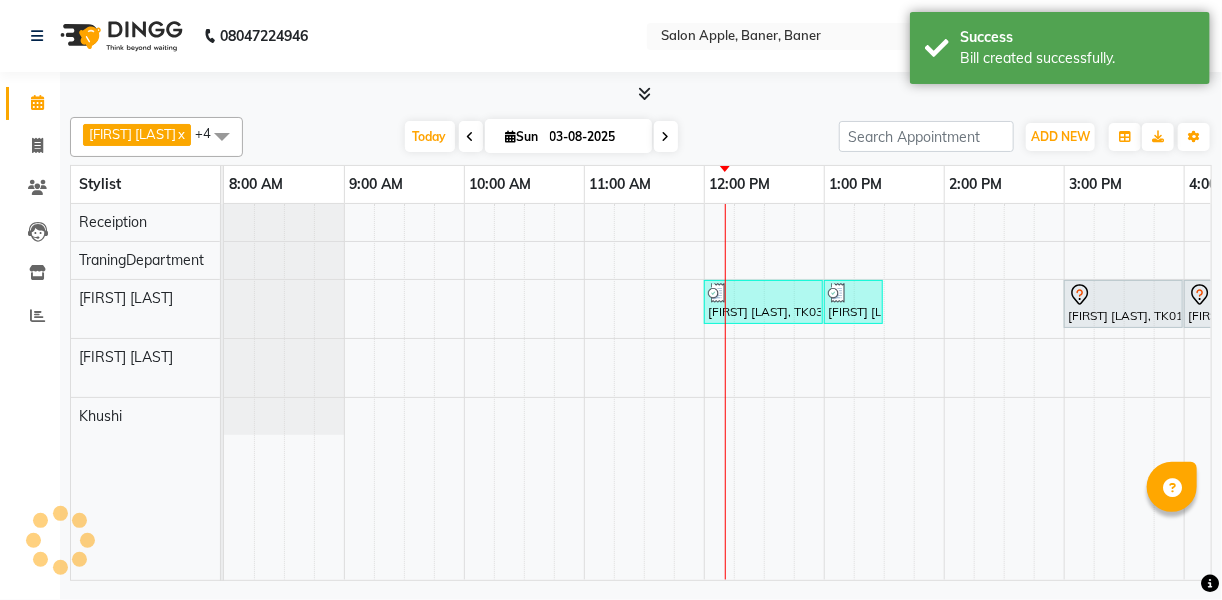 scroll, scrollTop: 0, scrollLeft: 0, axis: both 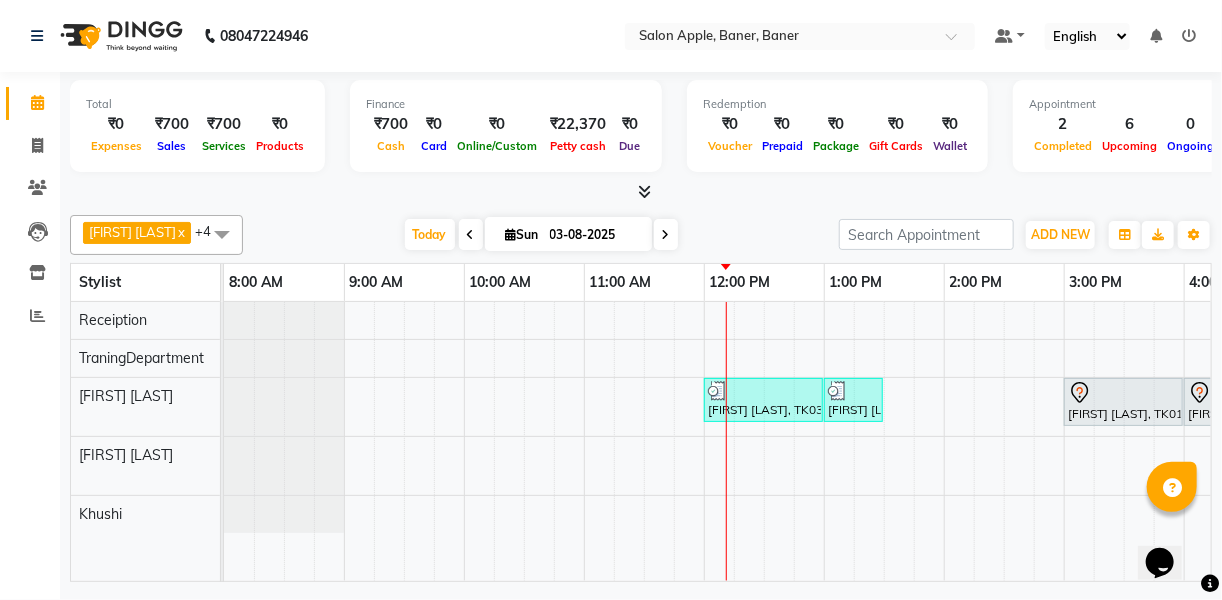 click on "English ENGLISH Español العربية मराठी हिंदी ગુજરાતી தமிழ் 中文" at bounding box center [1087, 36] 